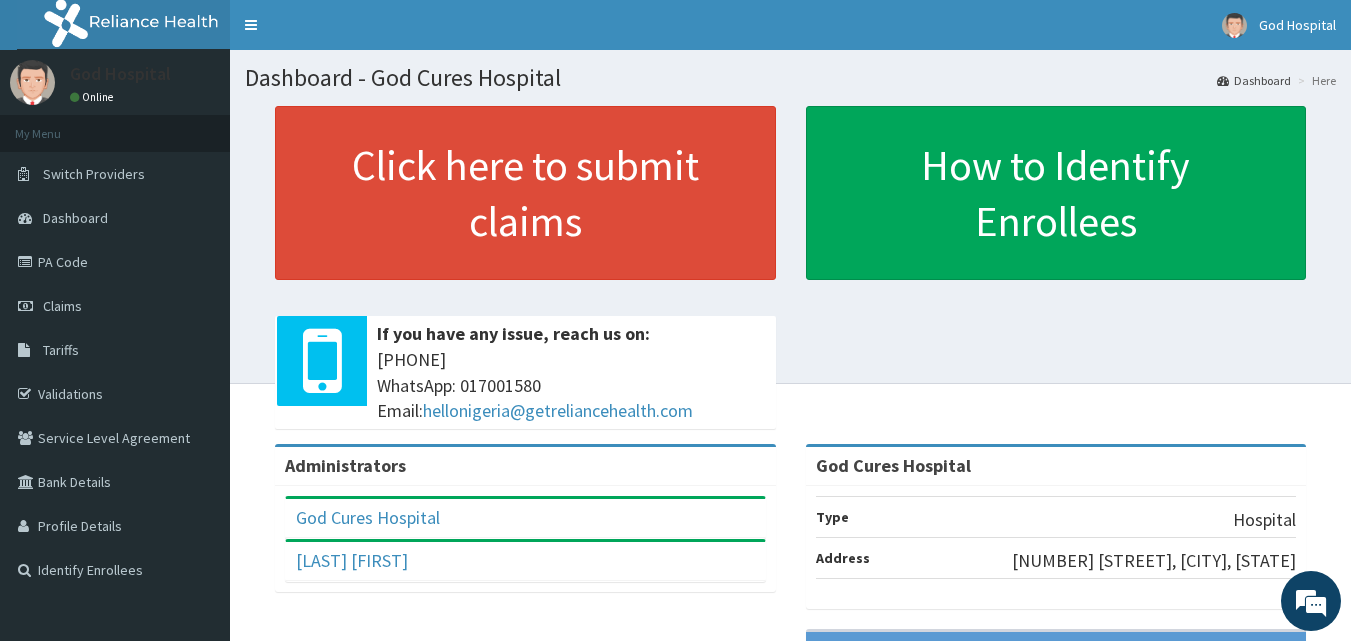 scroll, scrollTop: 0, scrollLeft: 0, axis: both 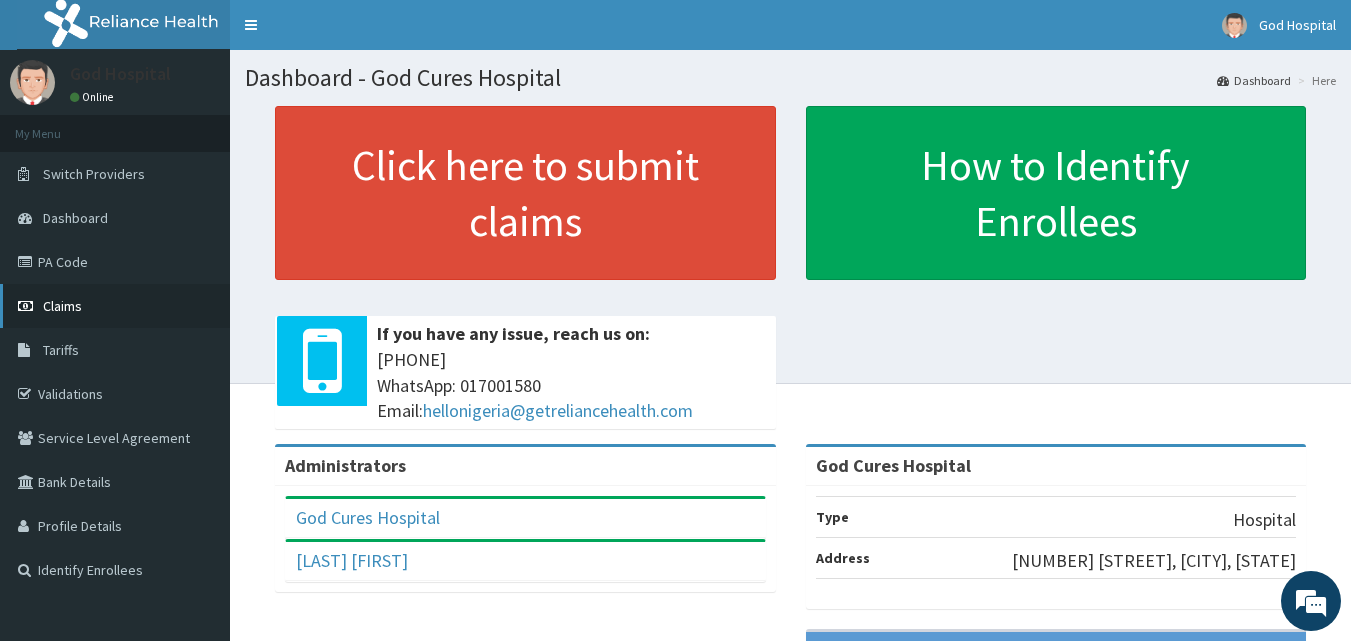 click on "Claims" at bounding box center [62, 306] 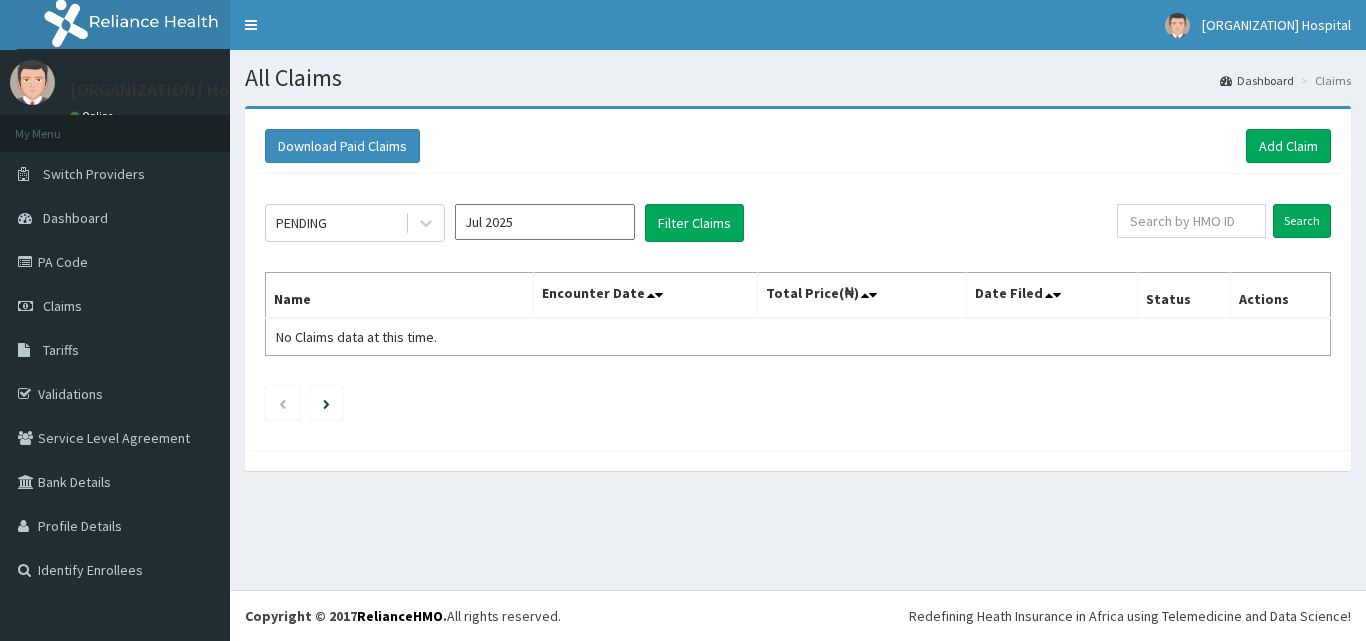 scroll, scrollTop: 0, scrollLeft: 0, axis: both 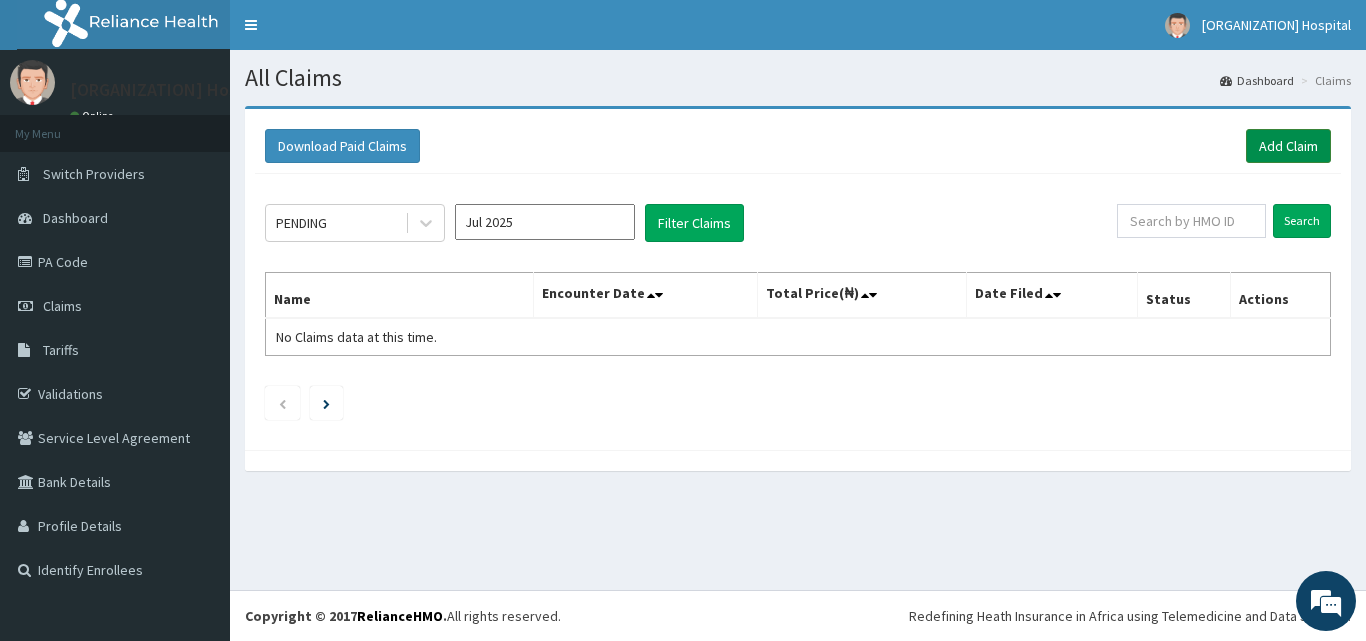 click on "Add Claim" at bounding box center [1288, 146] 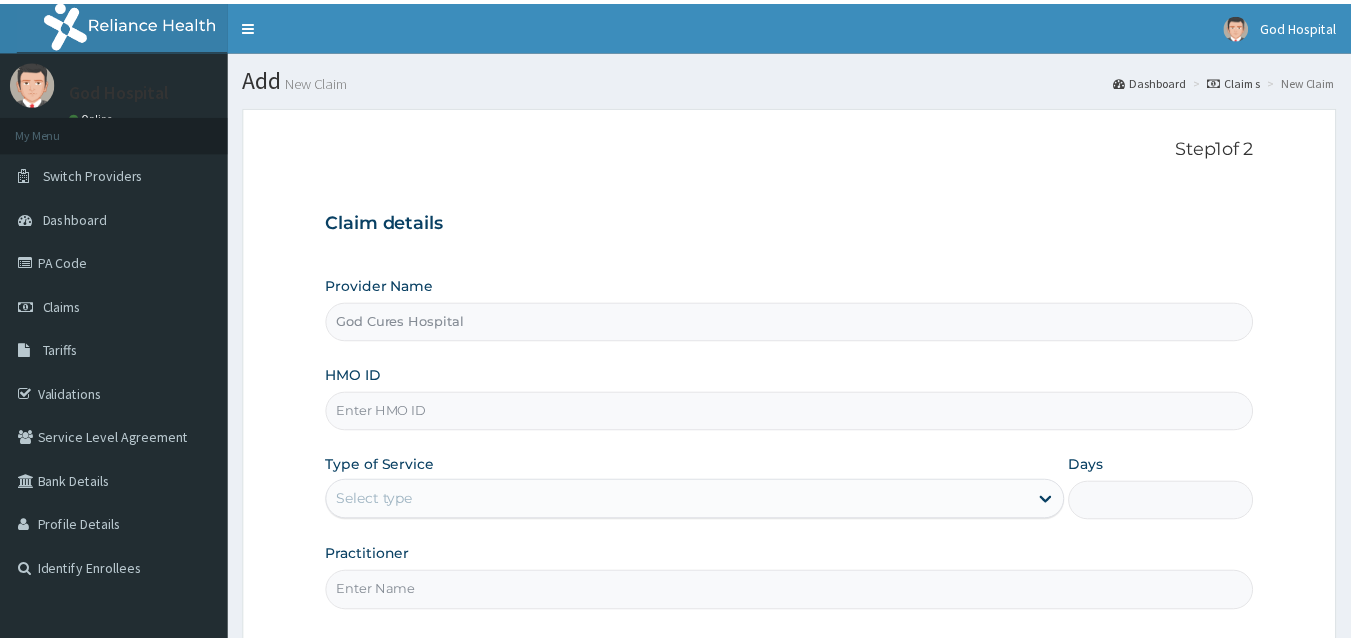 scroll, scrollTop: 0, scrollLeft: 0, axis: both 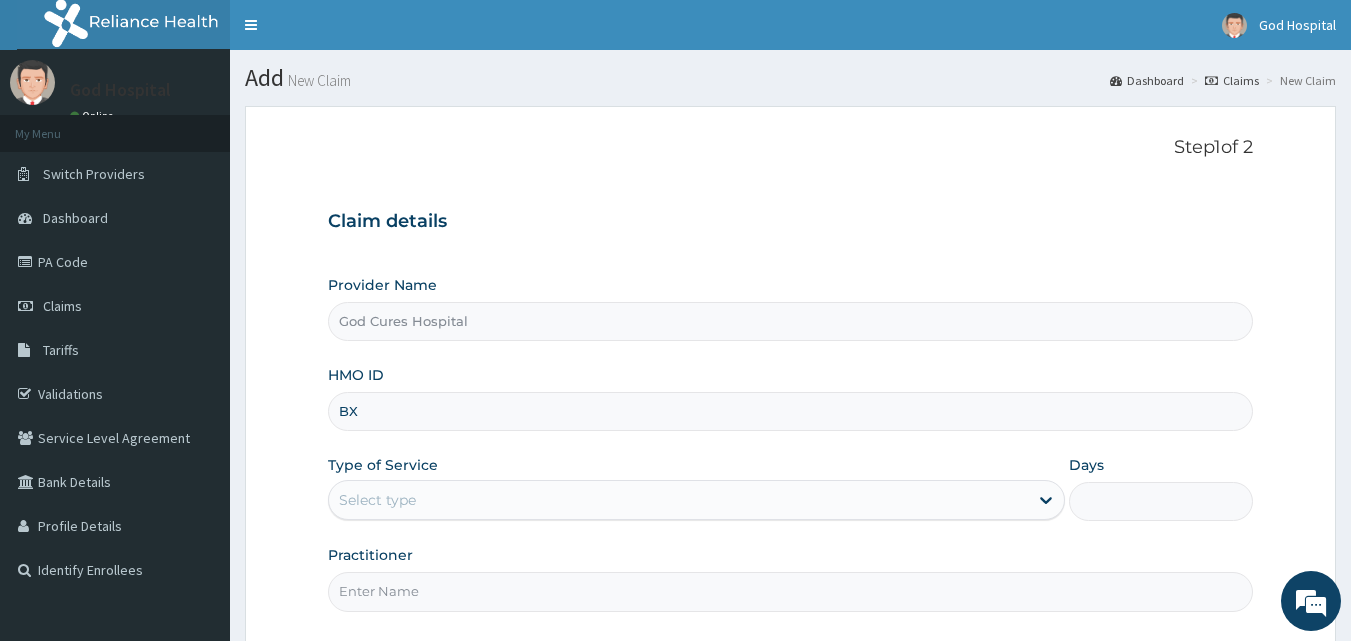 type on "Bxl/10136/a" 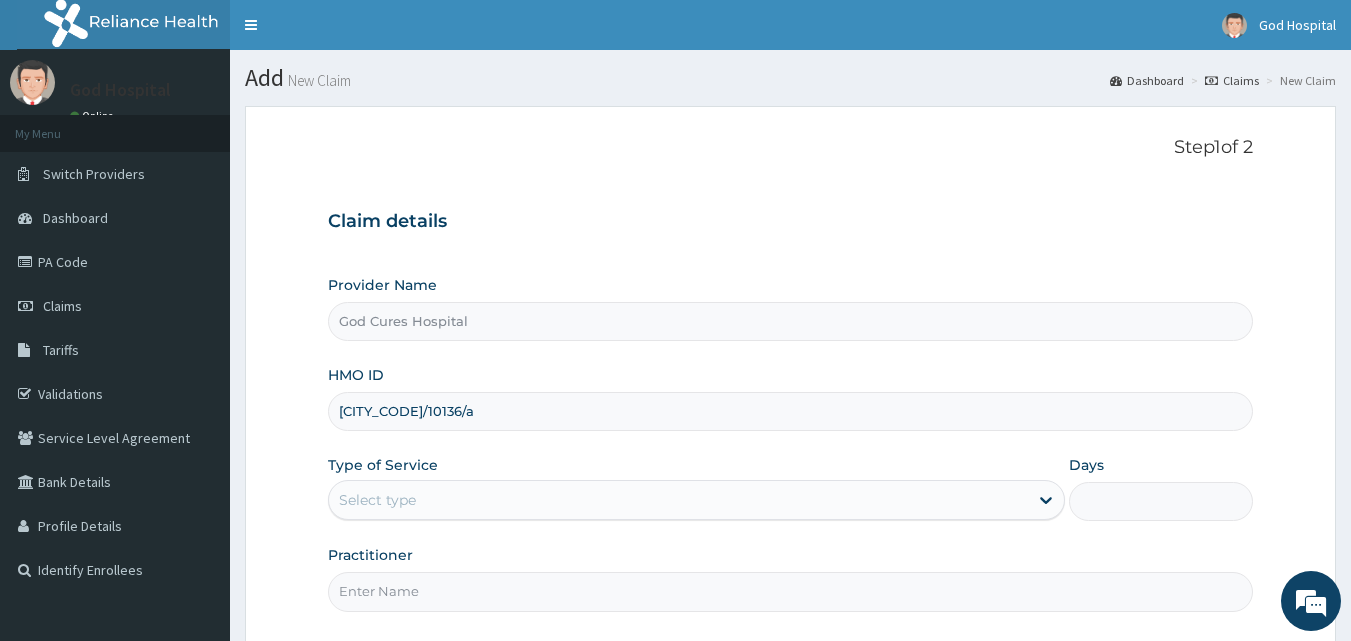click on "Type of Service Select type" at bounding box center (696, 488) 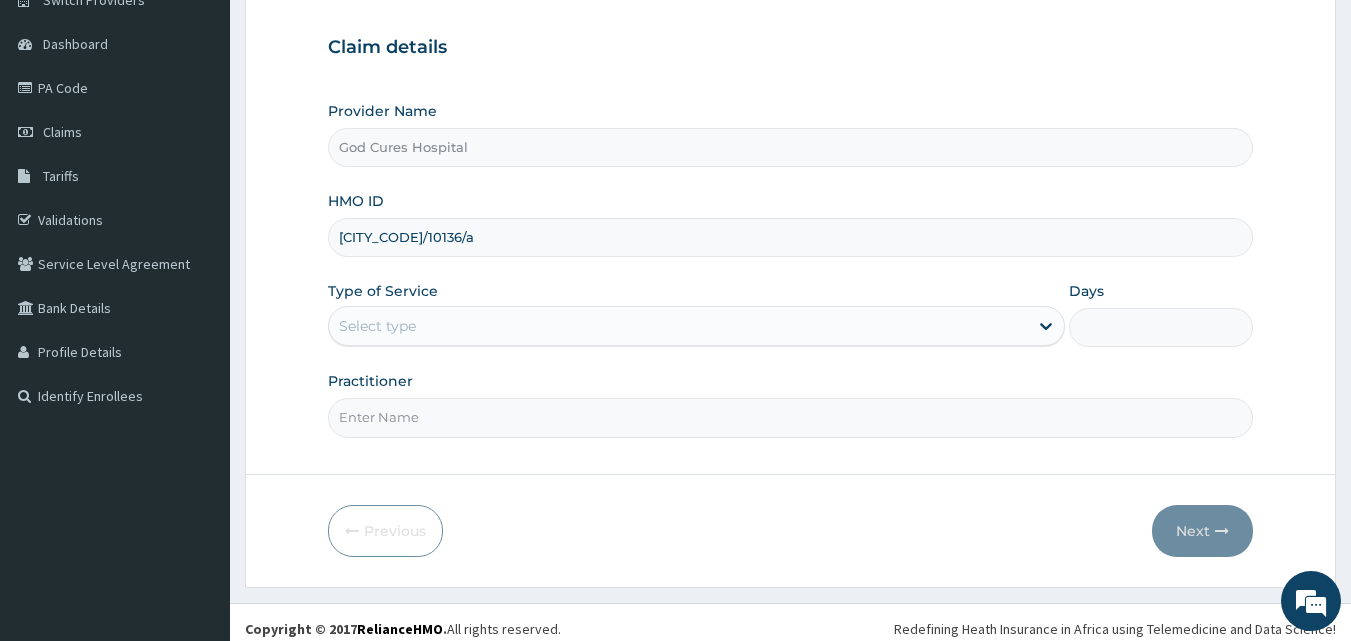 scroll, scrollTop: 187, scrollLeft: 0, axis: vertical 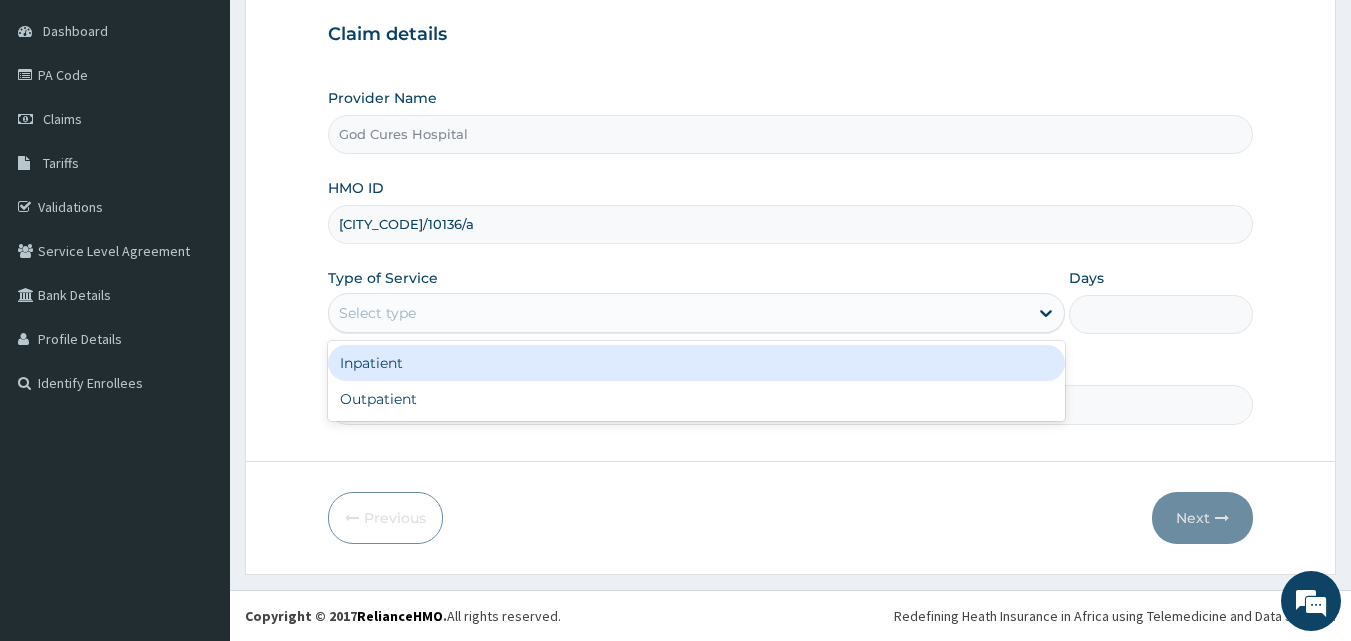 click on "Select type" at bounding box center [678, 313] 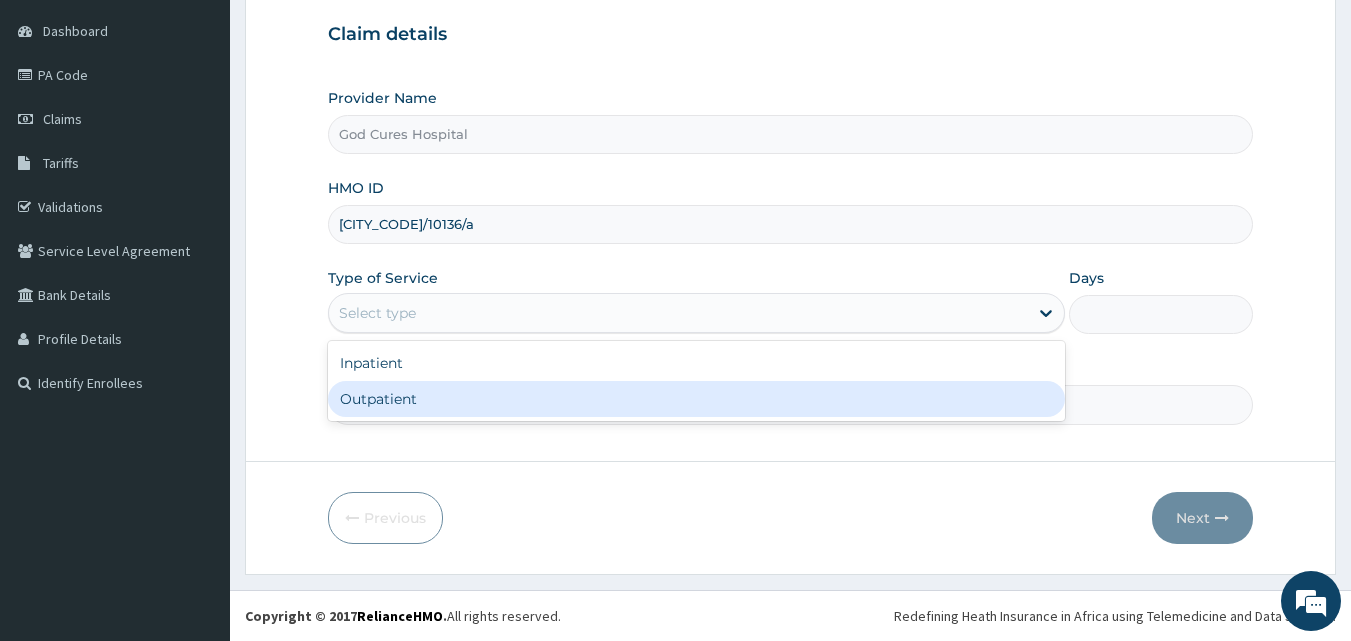 click on "Outpatient" at bounding box center [696, 399] 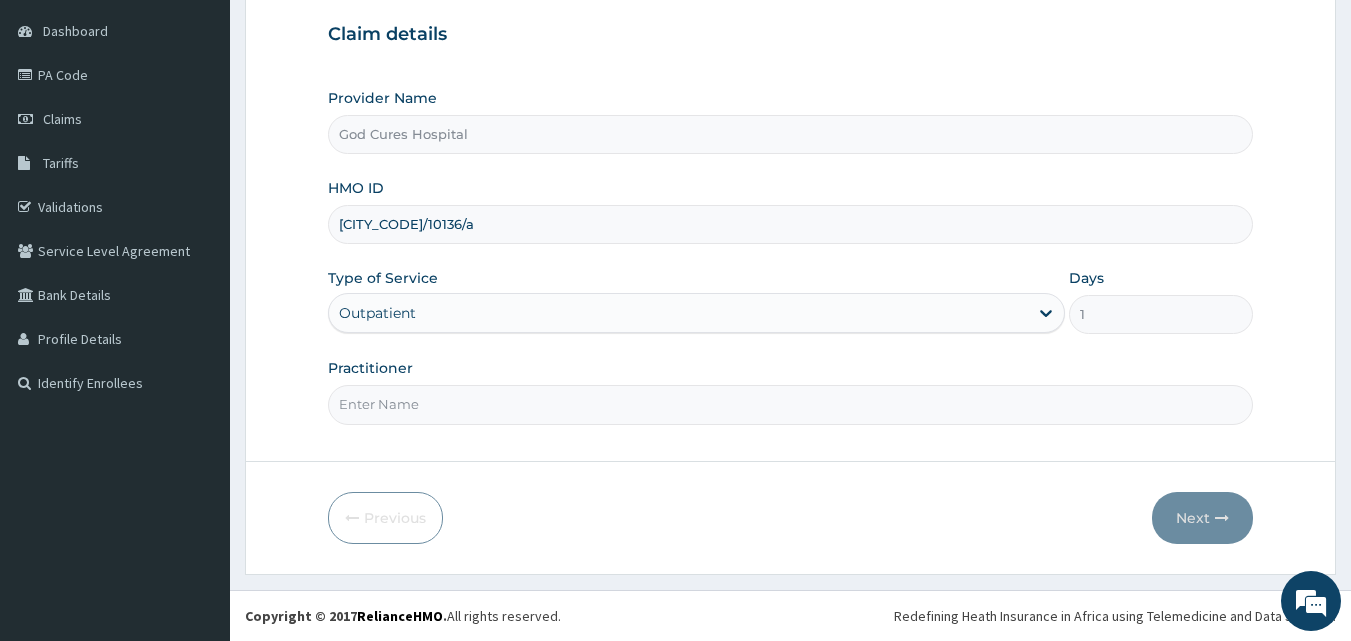 click on "Practitioner" at bounding box center [791, 404] 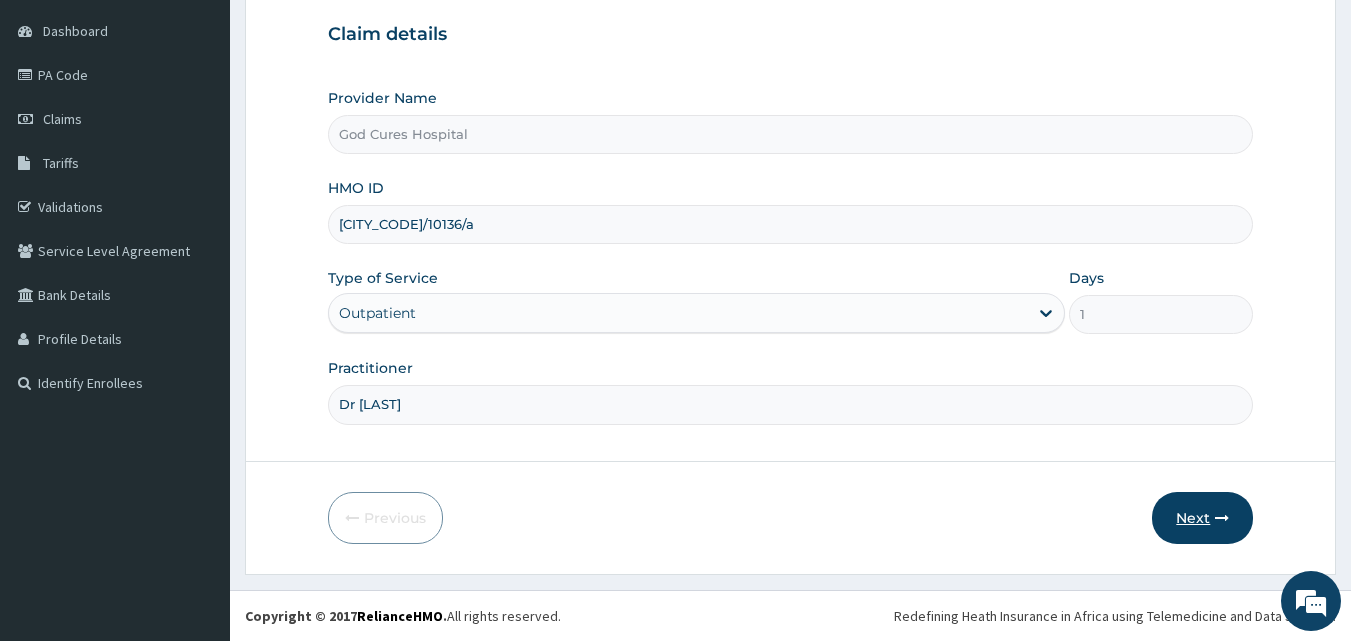 click on "Next" at bounding box center [1202, 518] 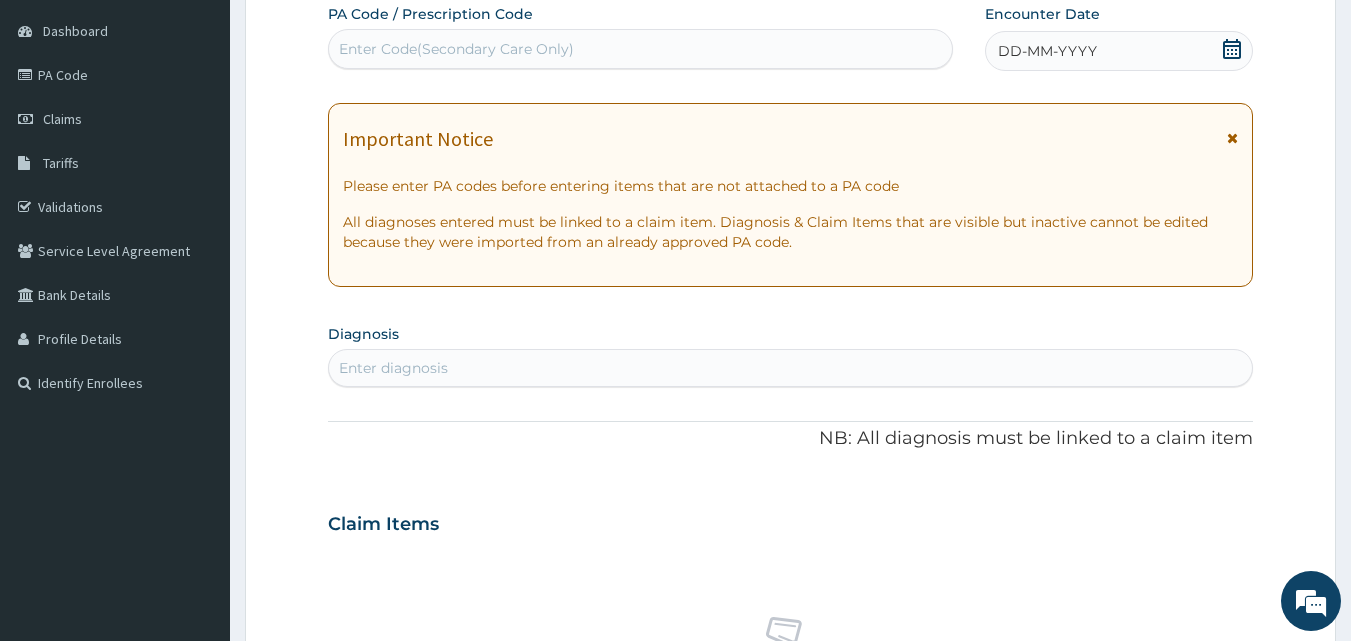 scroll, scrollTop: 0, scrollLeft: 0, axis: both 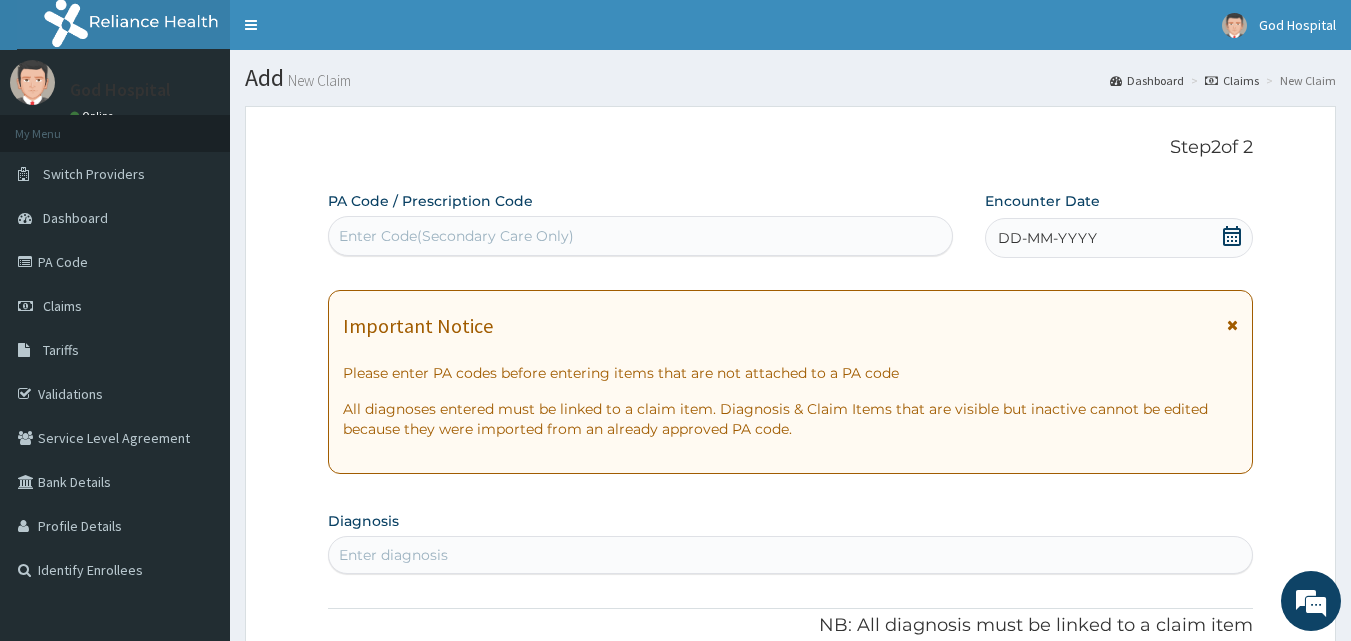 click 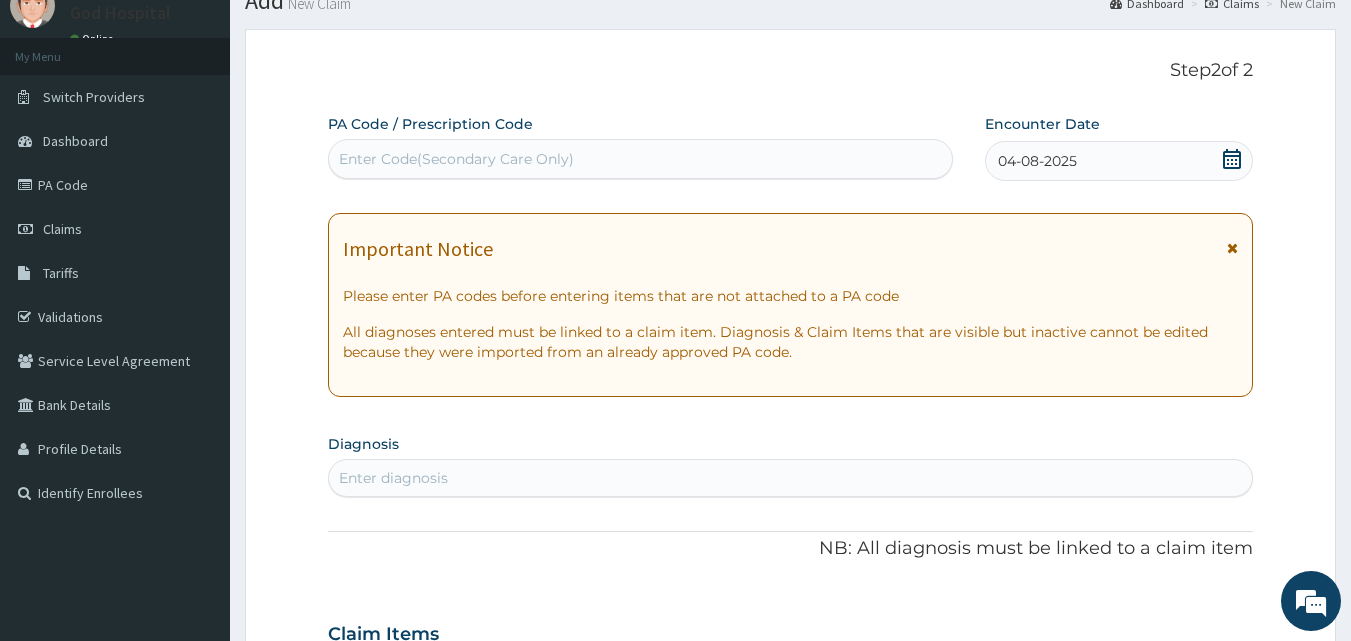 scroll, scrollTop: 200, scrollLeft: 0, axis: vertical 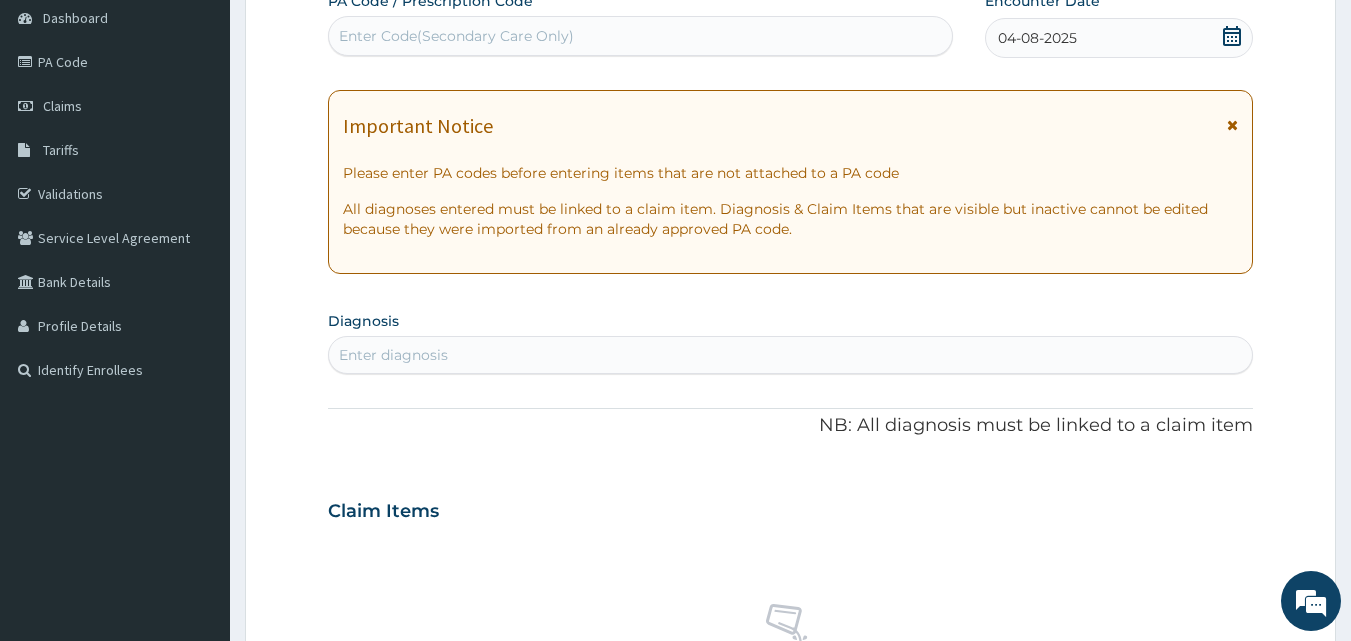 click on "Enter diagnosis" at bounding box center [791, 355] 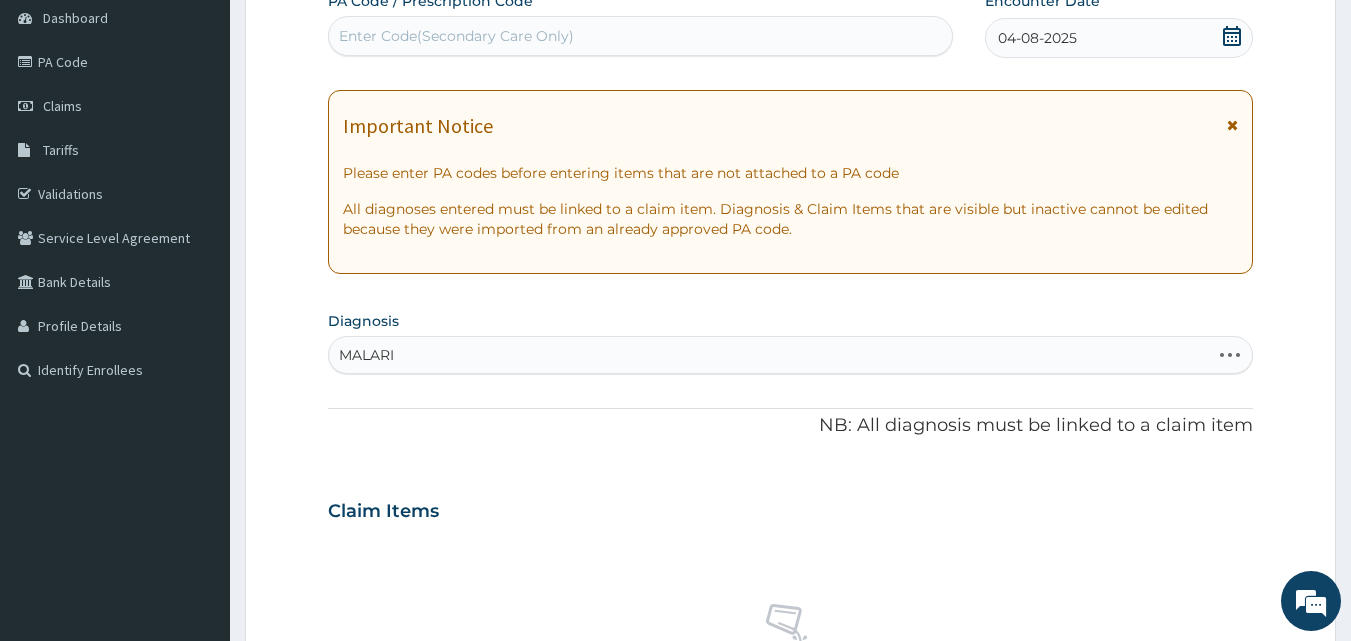 type on "MALARIA" 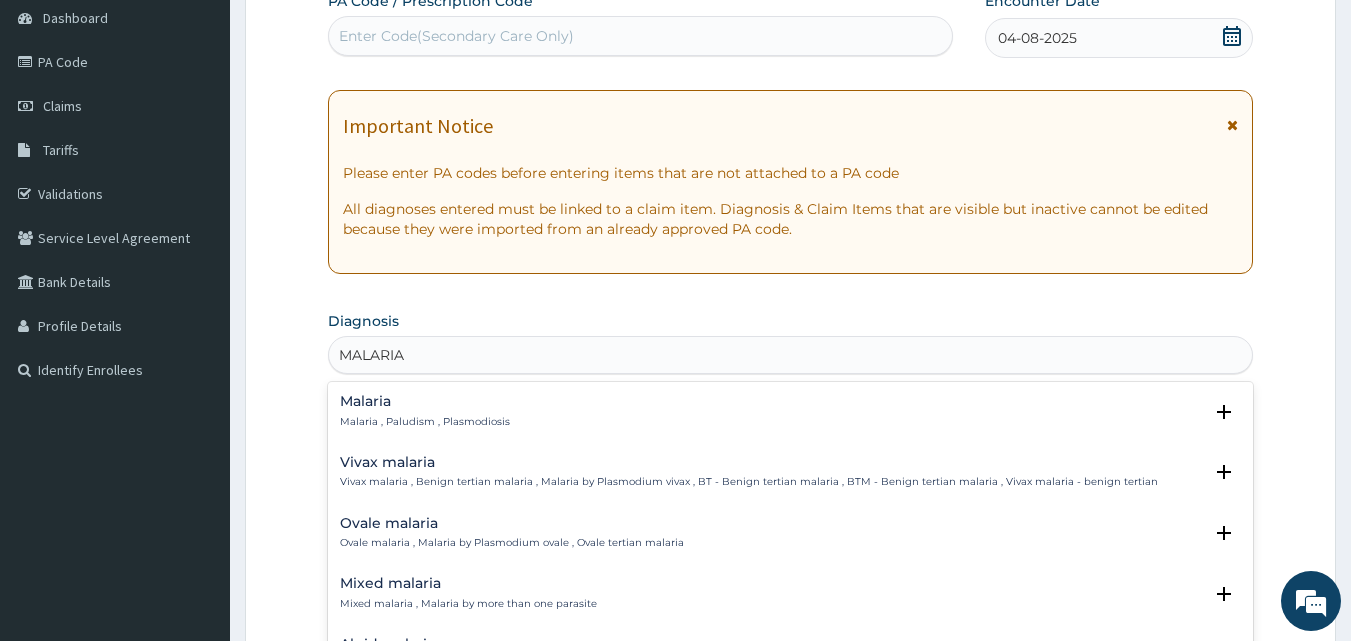 click on "Malaria , Paludism , Plasmodiosis" at bounding box center [425, 422] 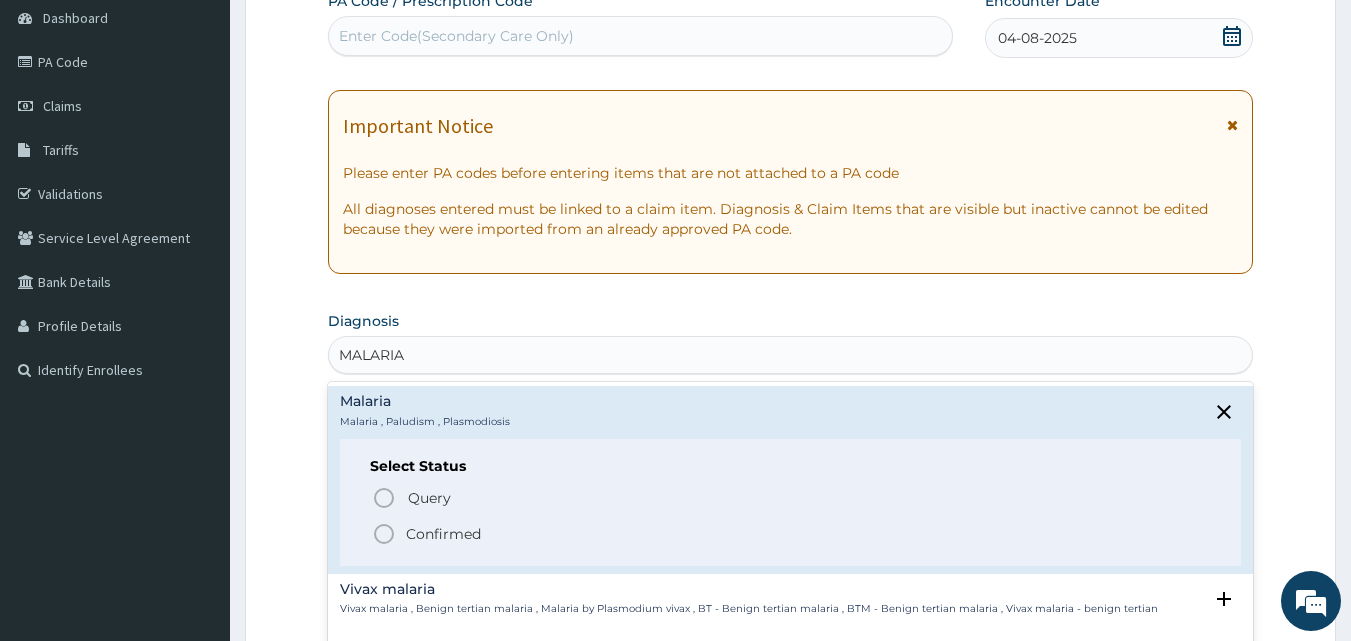click 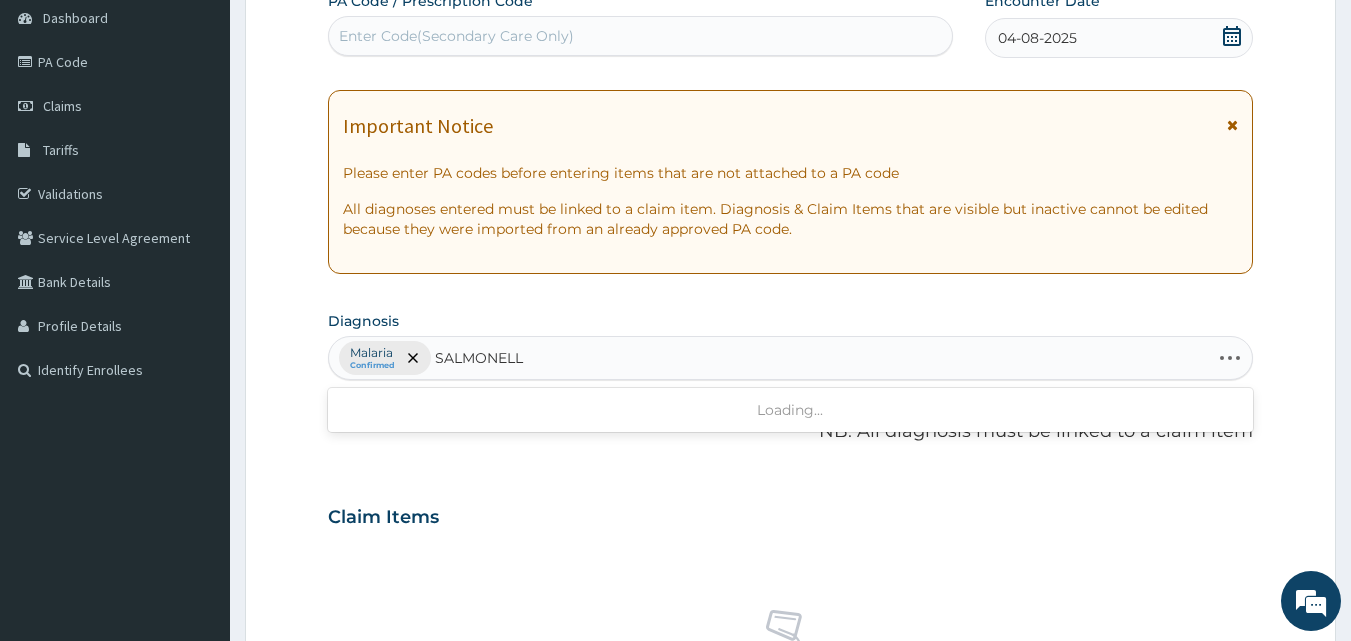 type on "SALMONELLA" 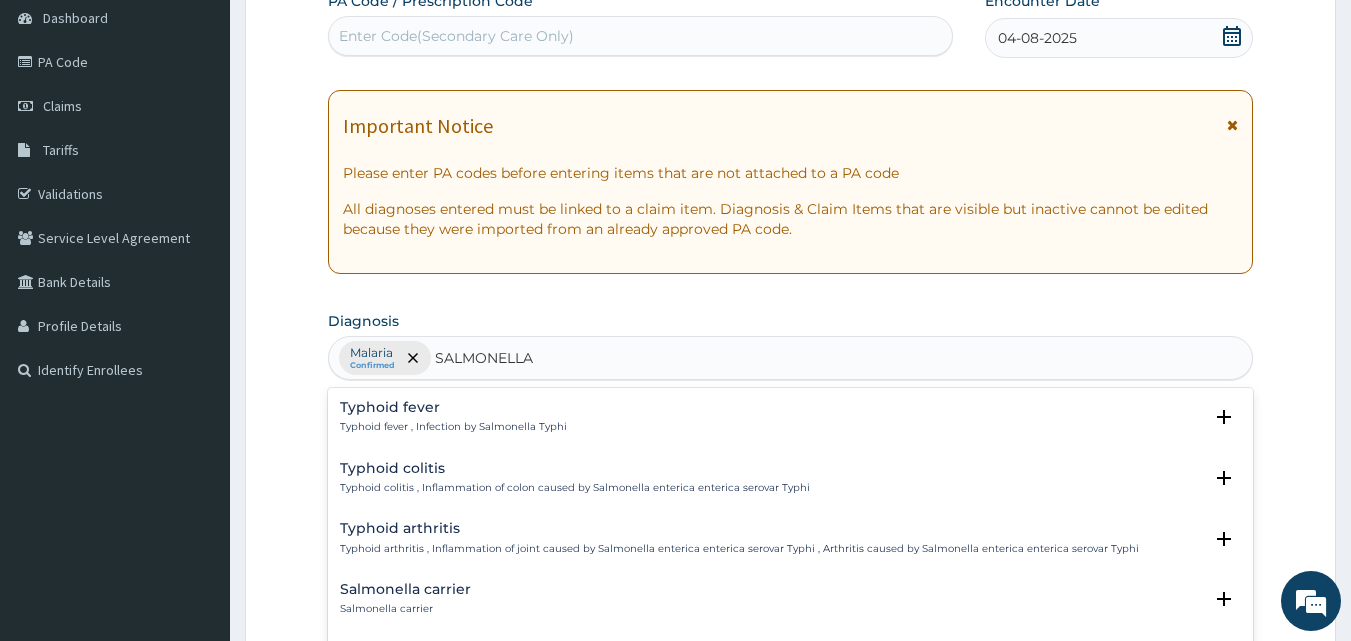 click on "Typhoid fever , Infection by Salmonella Typhi" at bounding box center [453, 427] 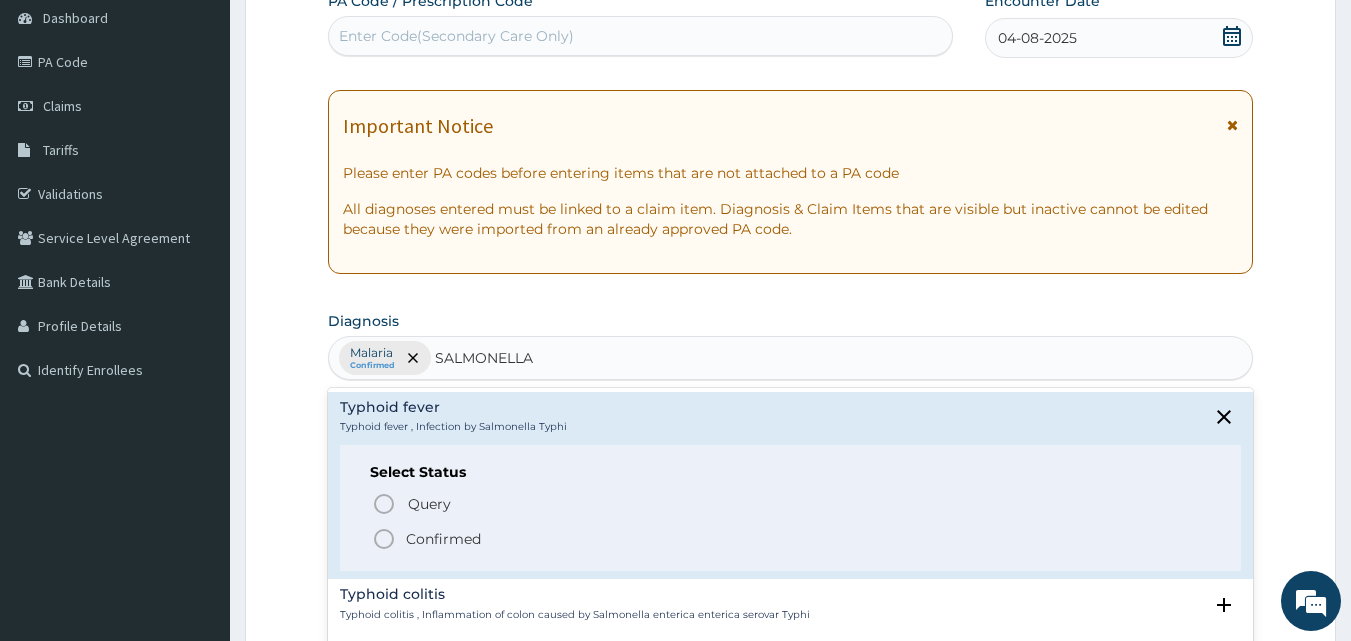 click 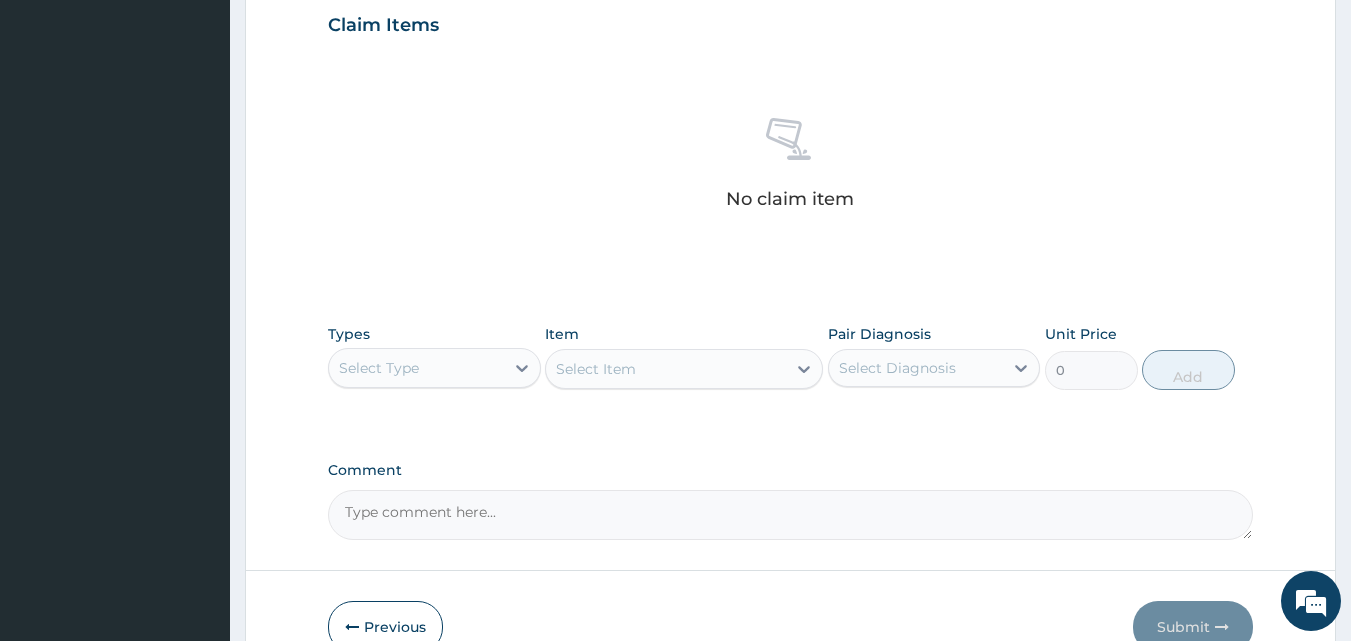 scroll, scrollTop: 700, scrollLeft: 0, axis: vertical 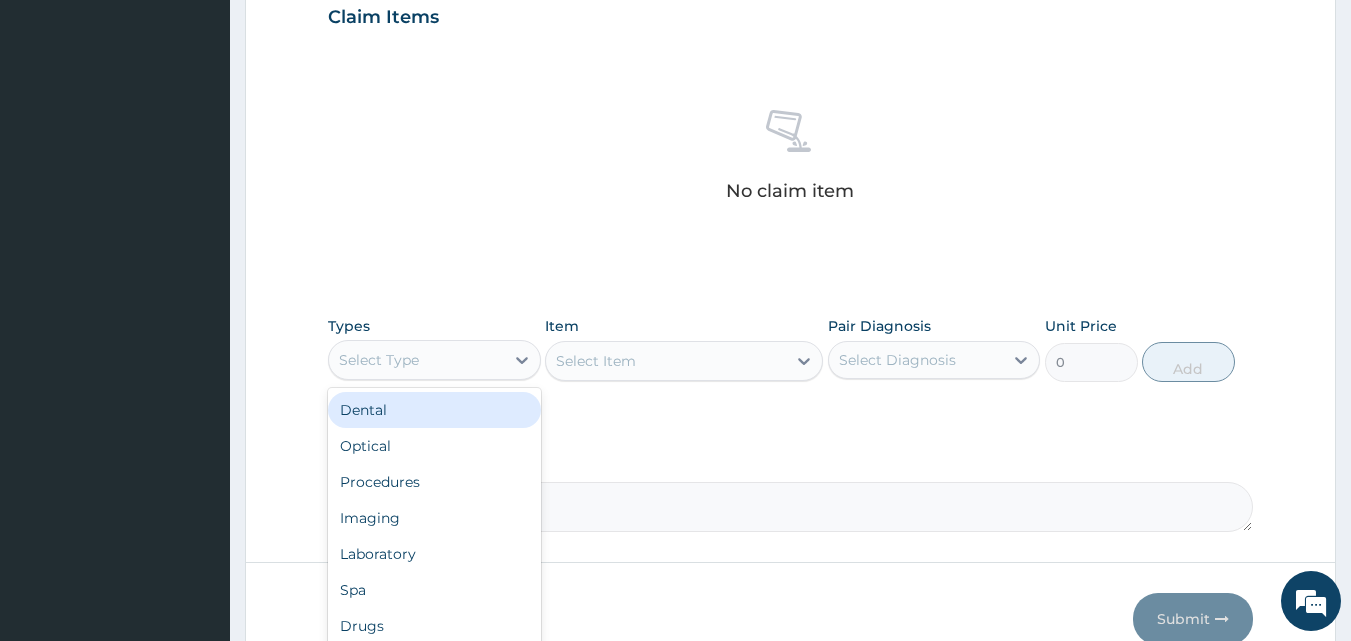 click on "Select Type" at bounding box center (416, 360) 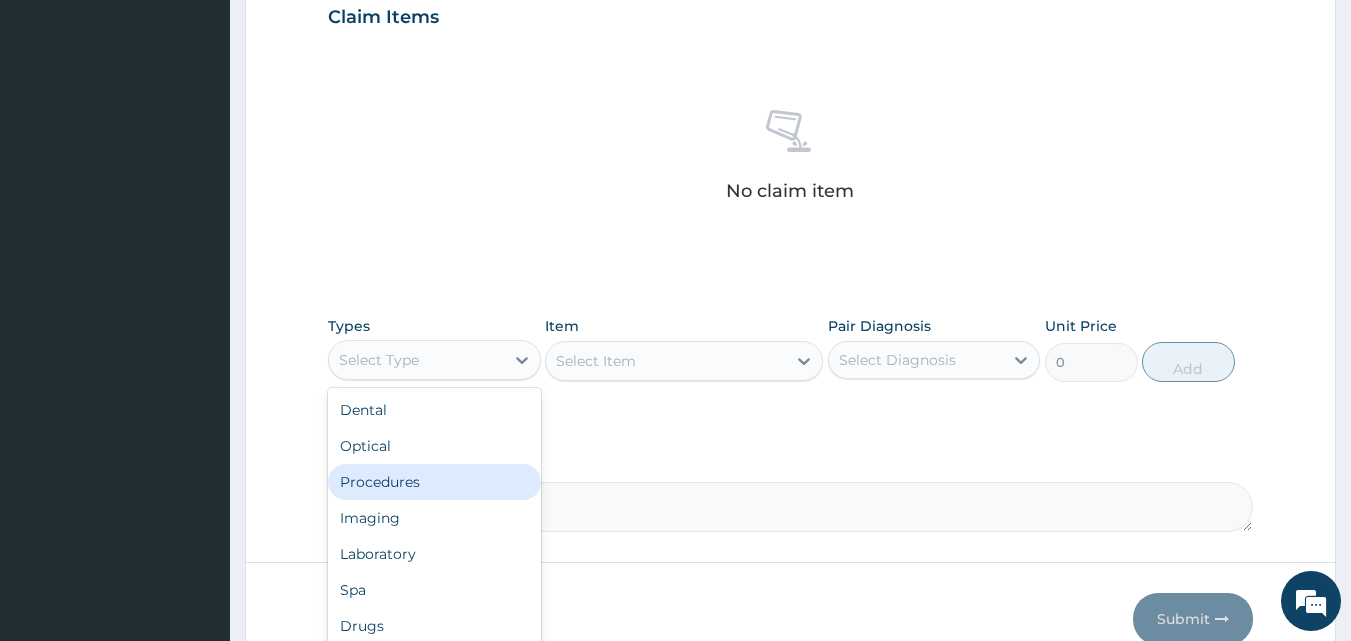 click on "Procedures" at bounding box center (434, 482) 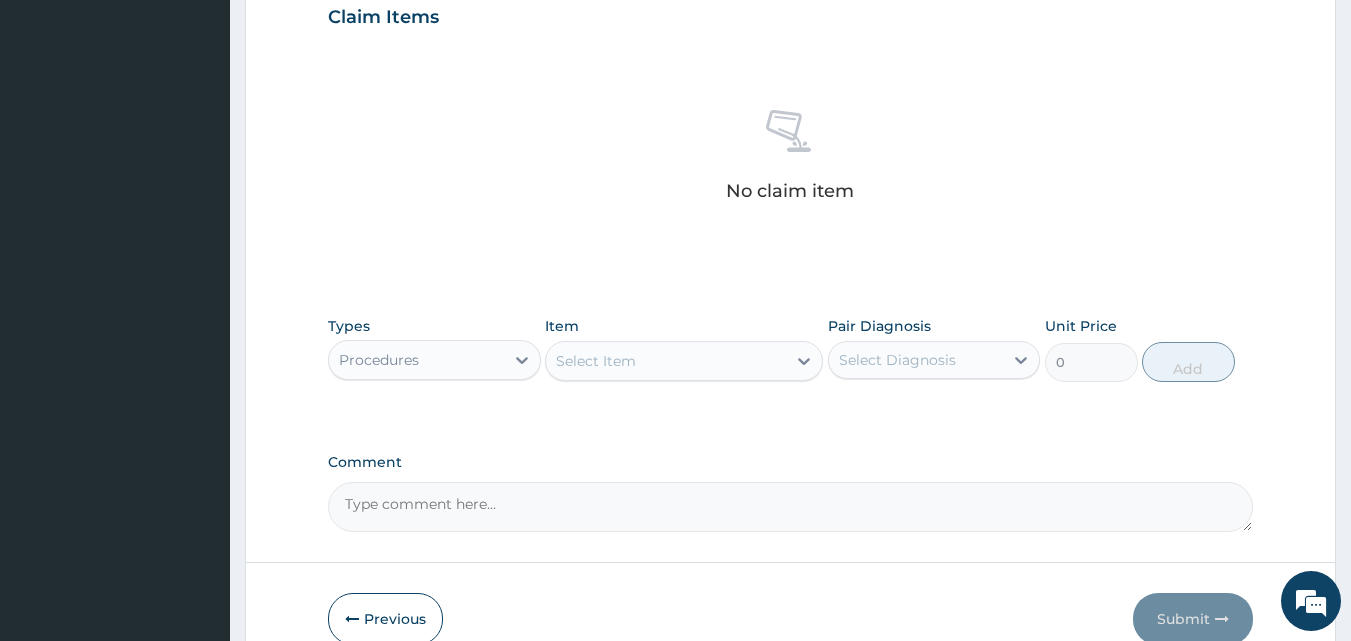 click on "Select Item" at bounding box center (666, 361) 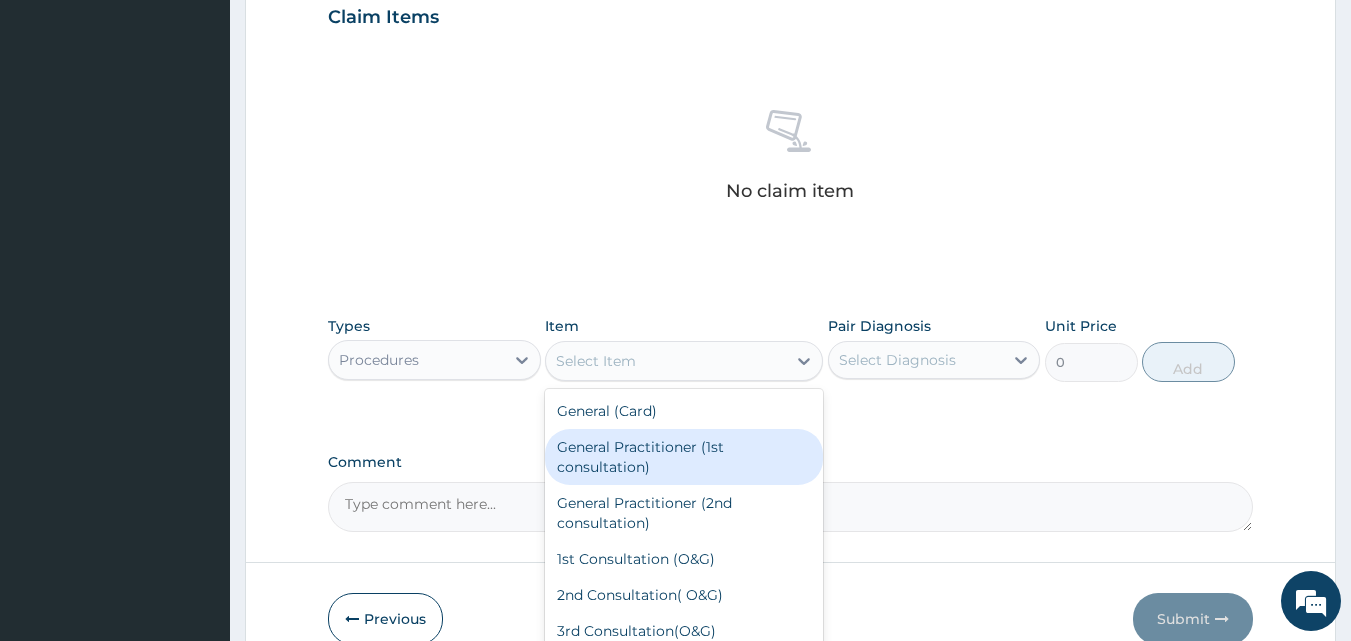 click on "General Practitioner (1st consultation)" at bounding box center (684, 457) 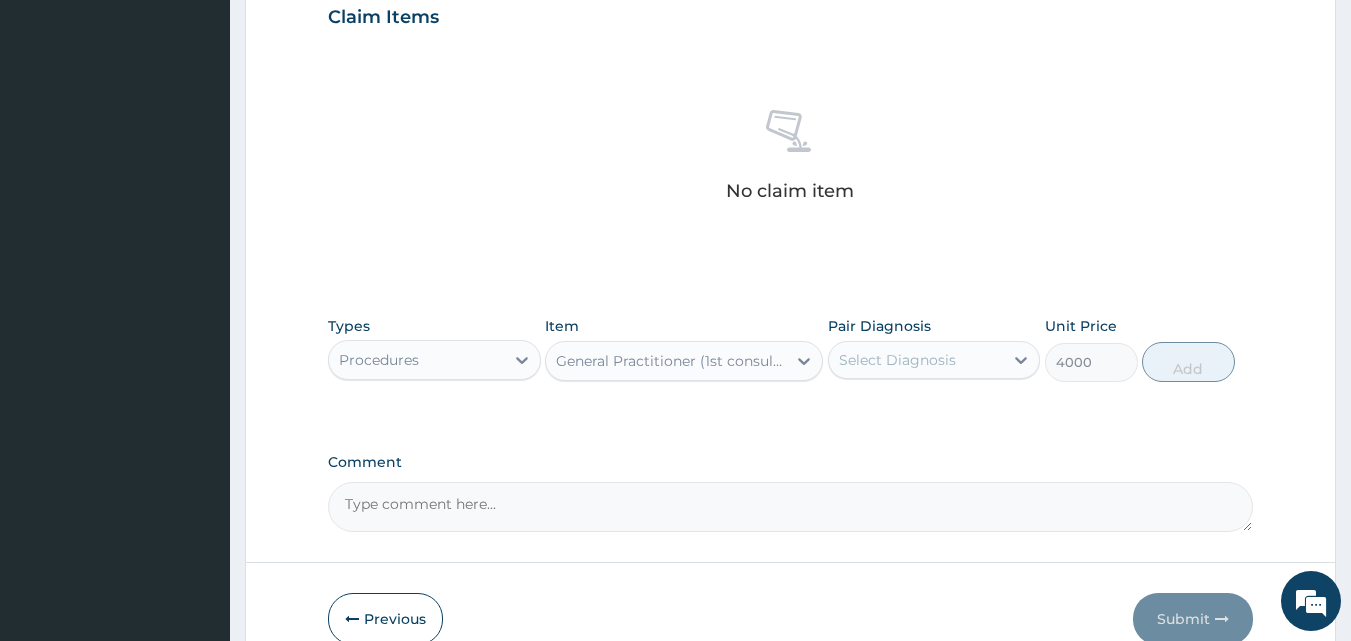 click on "Select Diagnosis" at bounding box center (897, 360) 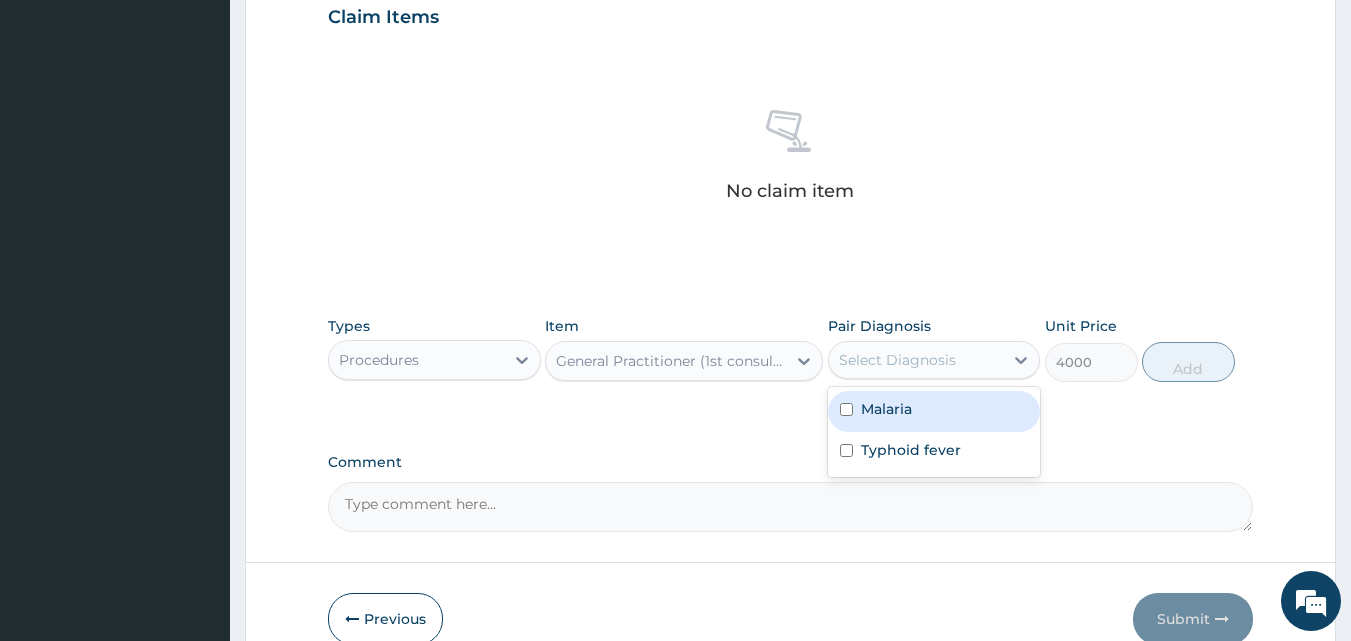 click on "Malaria" at bounding box center [886, 409] 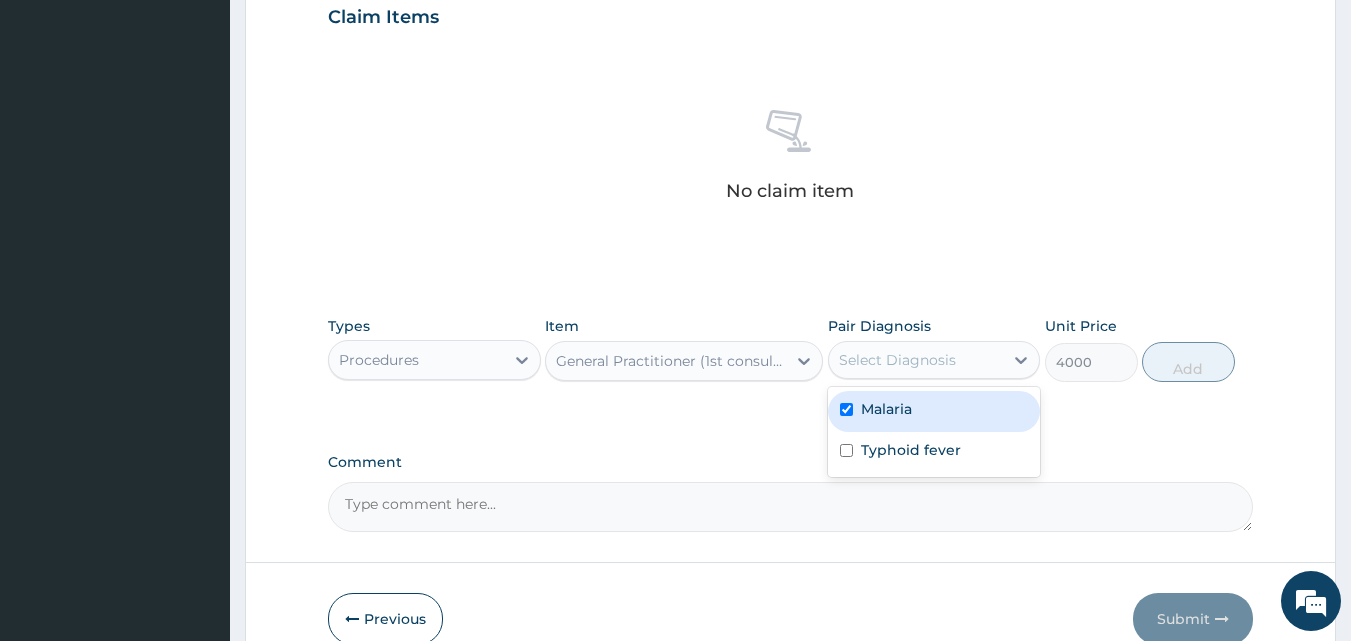 checkbox on "true" 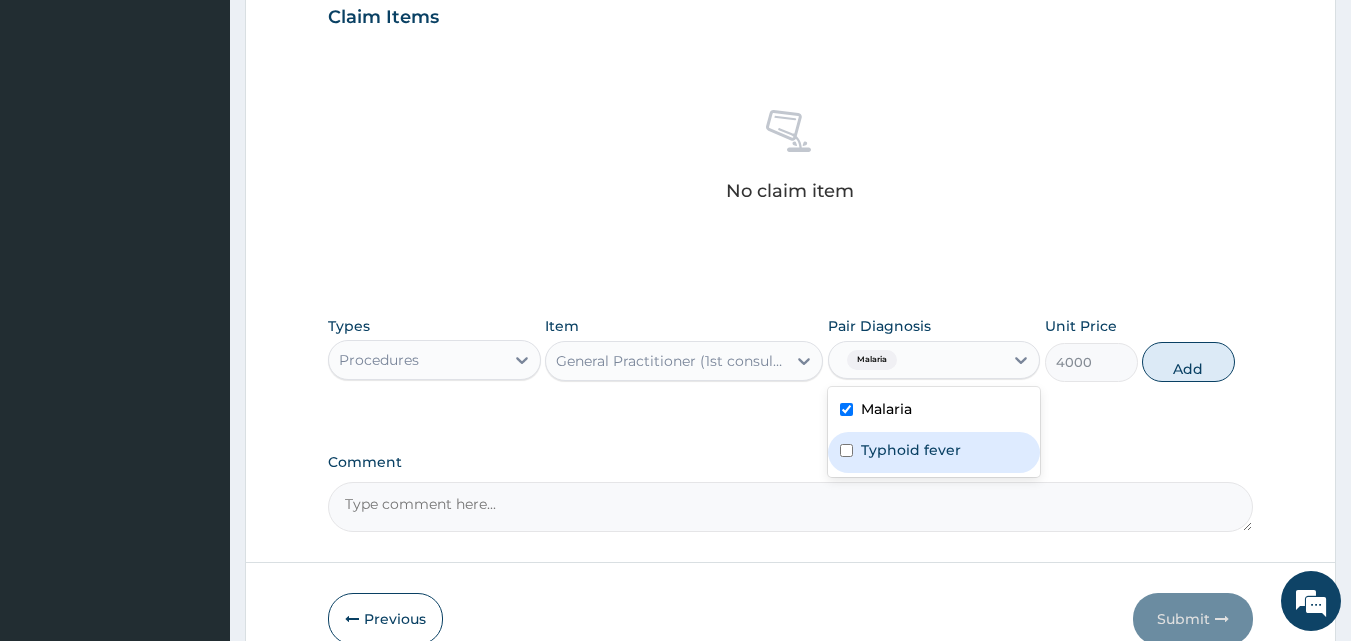 click on "Typhoid fever" at bounding box center (911, 450) 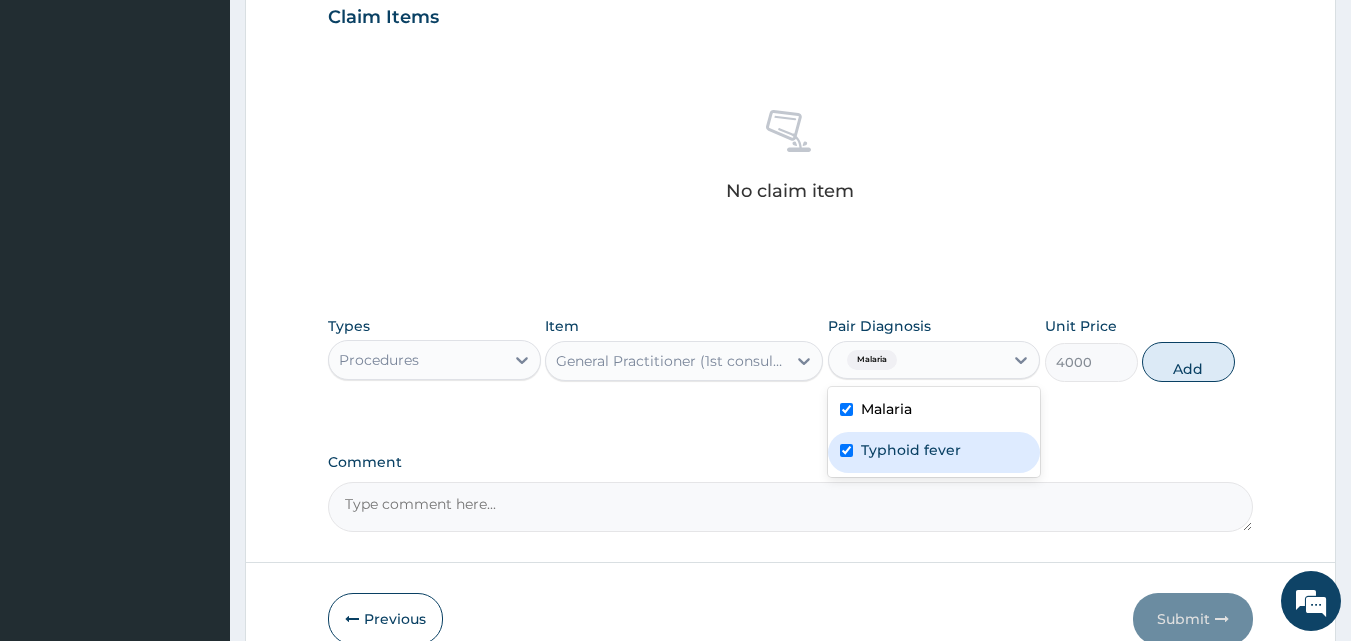 checkbox on "true" 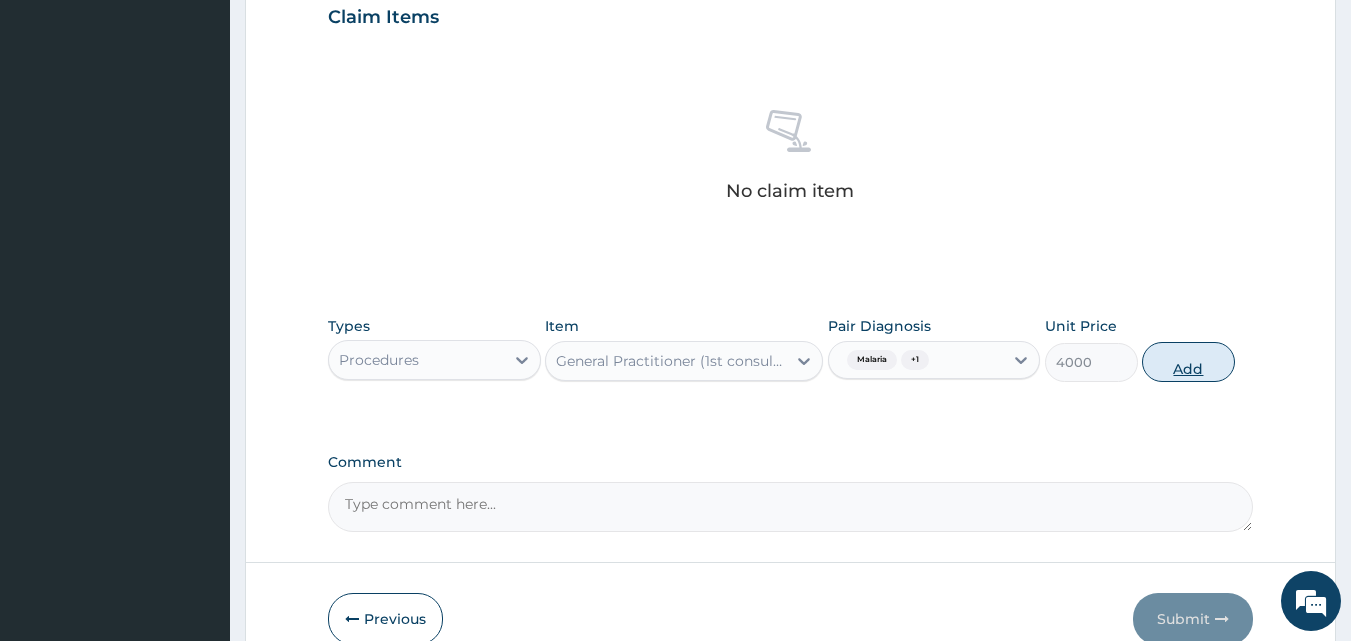 click on "Add" at bounding box center [1188, 362] 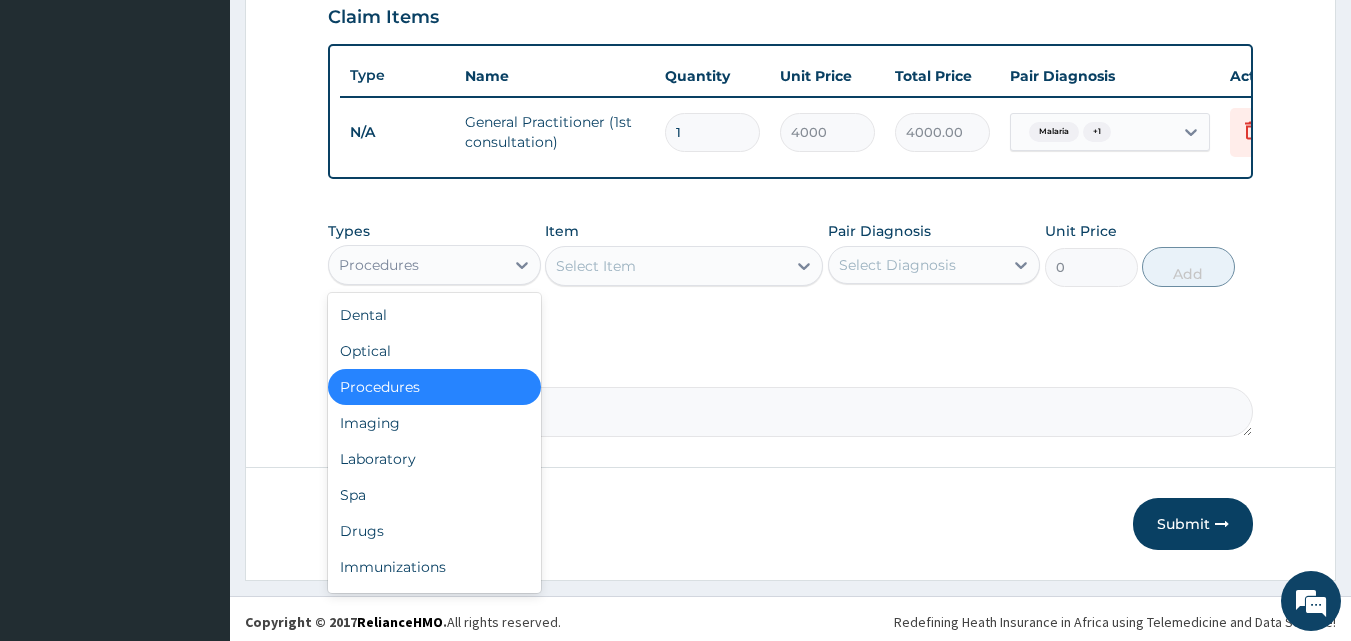 click on "Procedures" at bounding box center (416, 265) 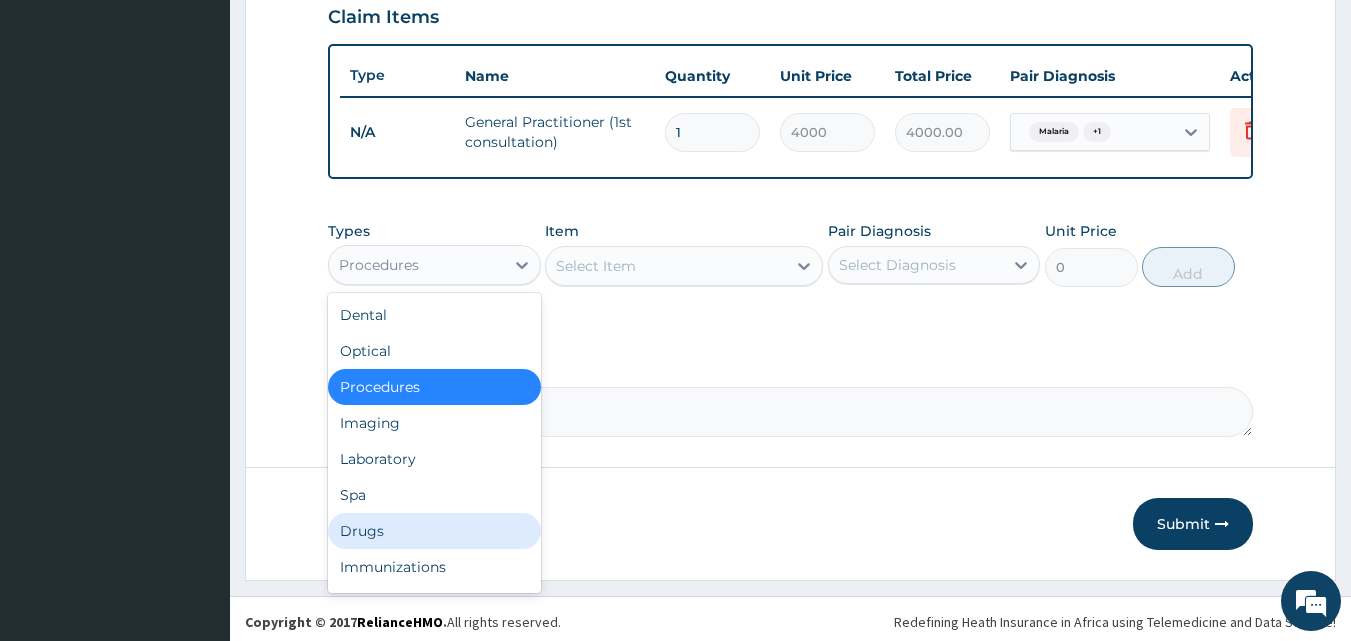click on "Drugs" at bounding box center (434, 531) 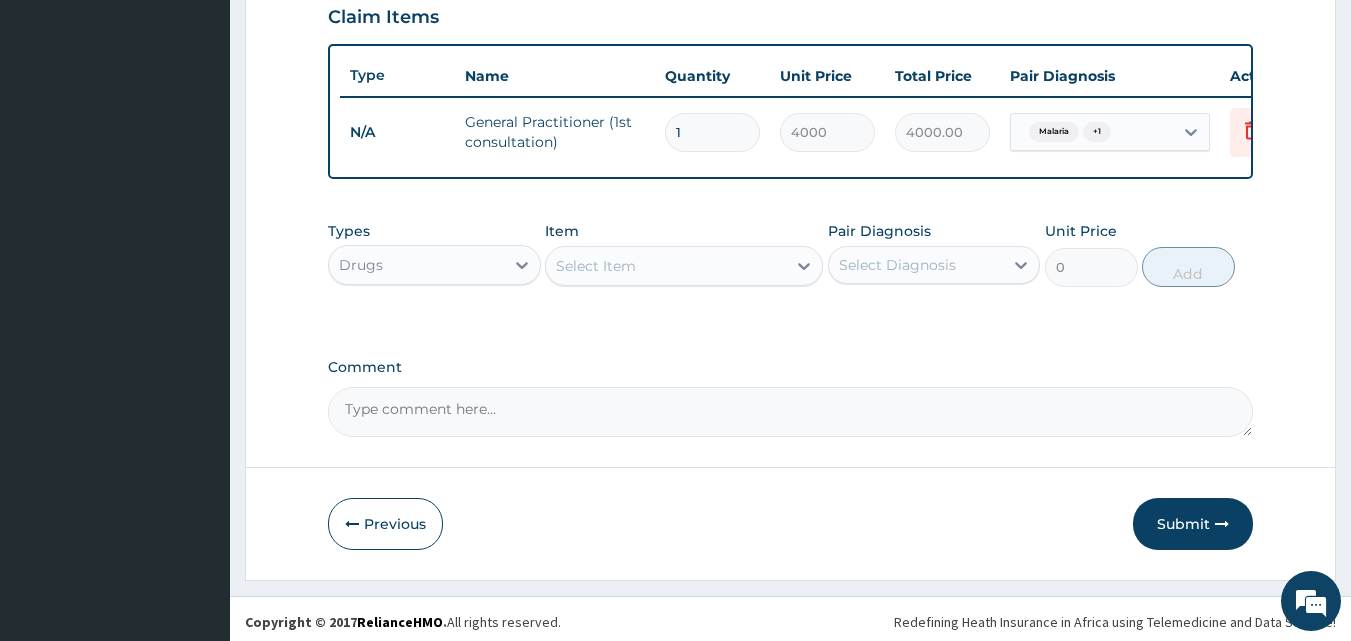 click on "Select Item" at bounding box center [596, 266] 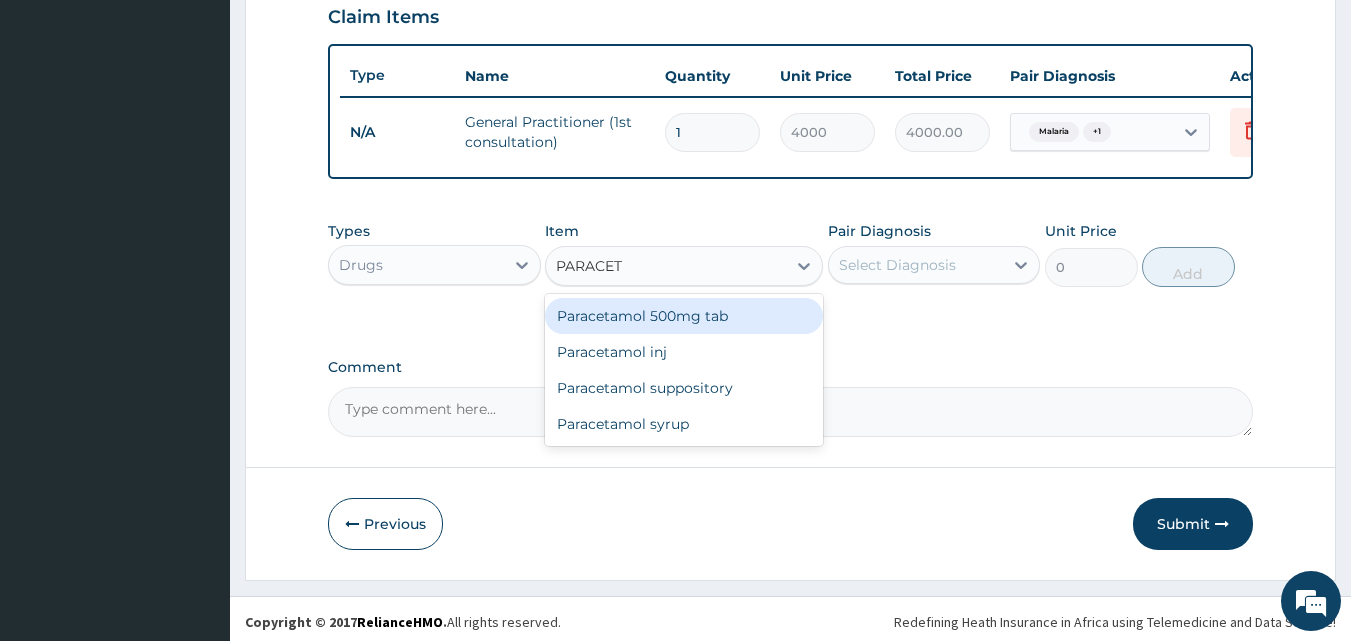 type on "PARACETA" 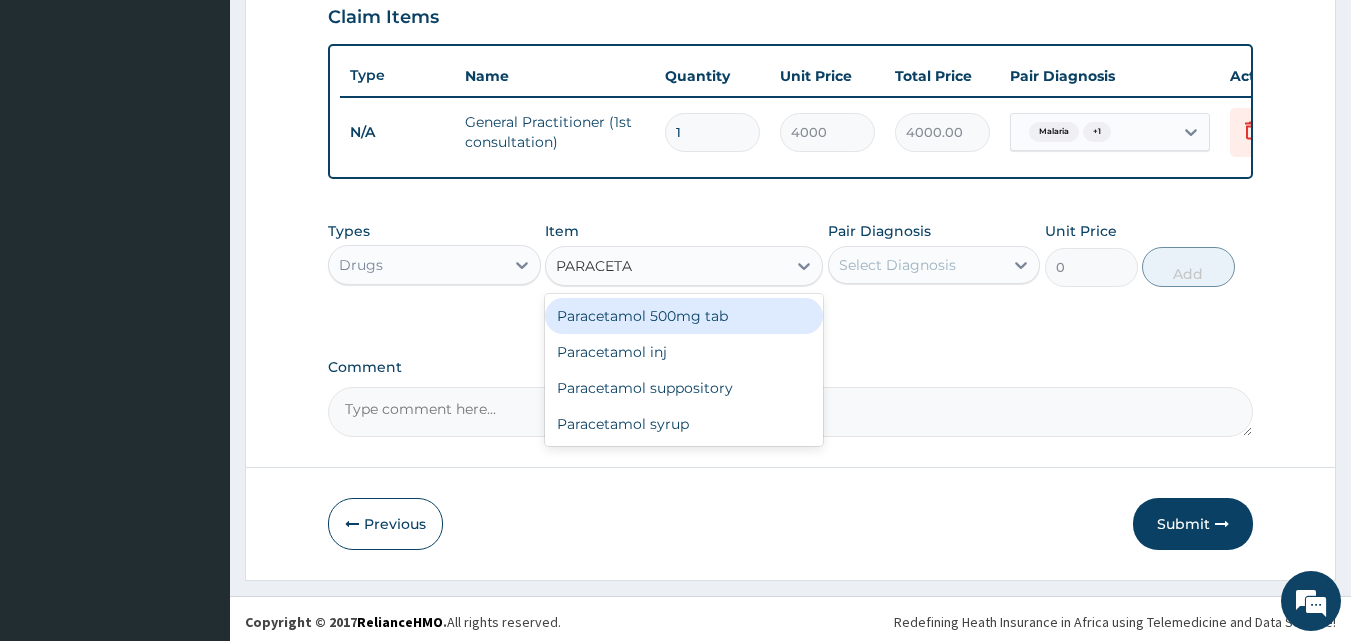 click on "Paracetamol 500mg tab" at bounding box center [684, 316] 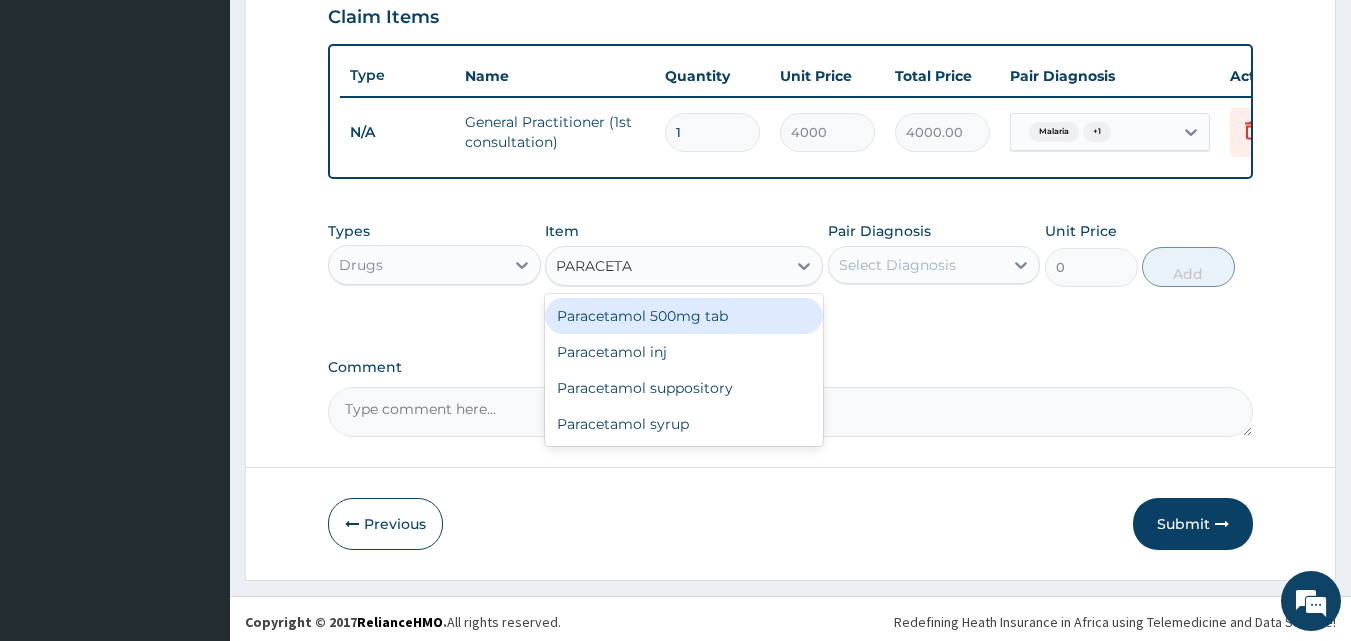 type 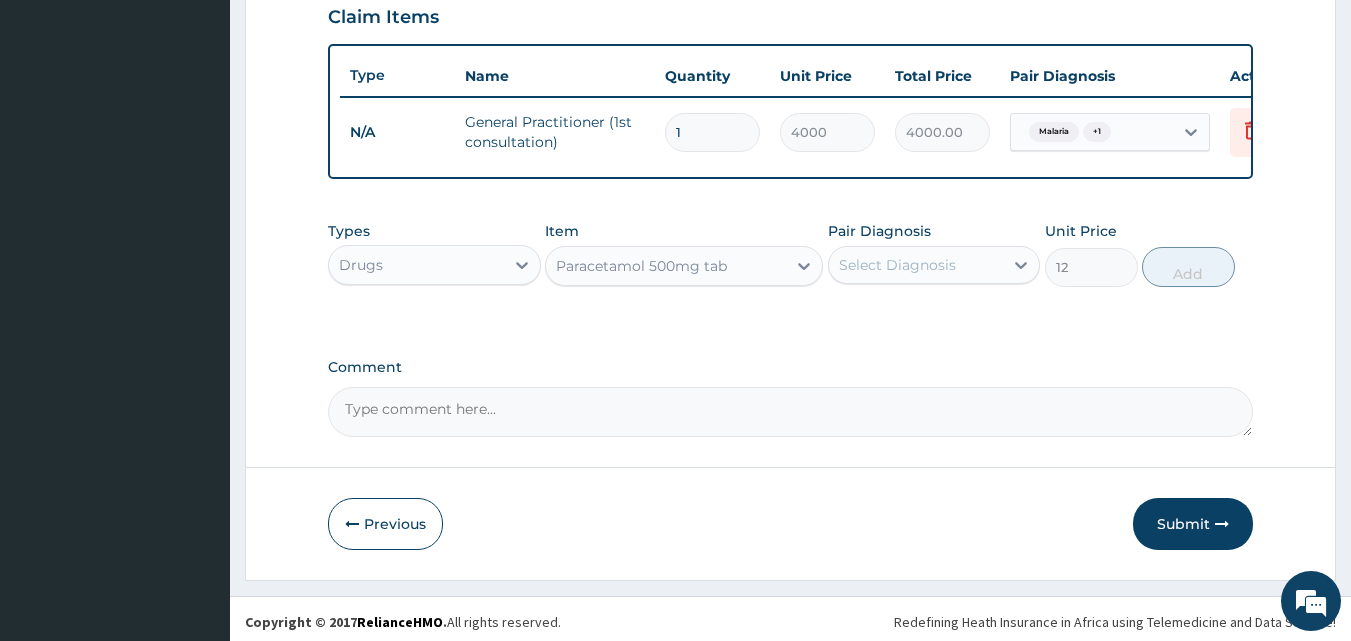 click on "Select Diagnosis" at bounding box center (897, 265) 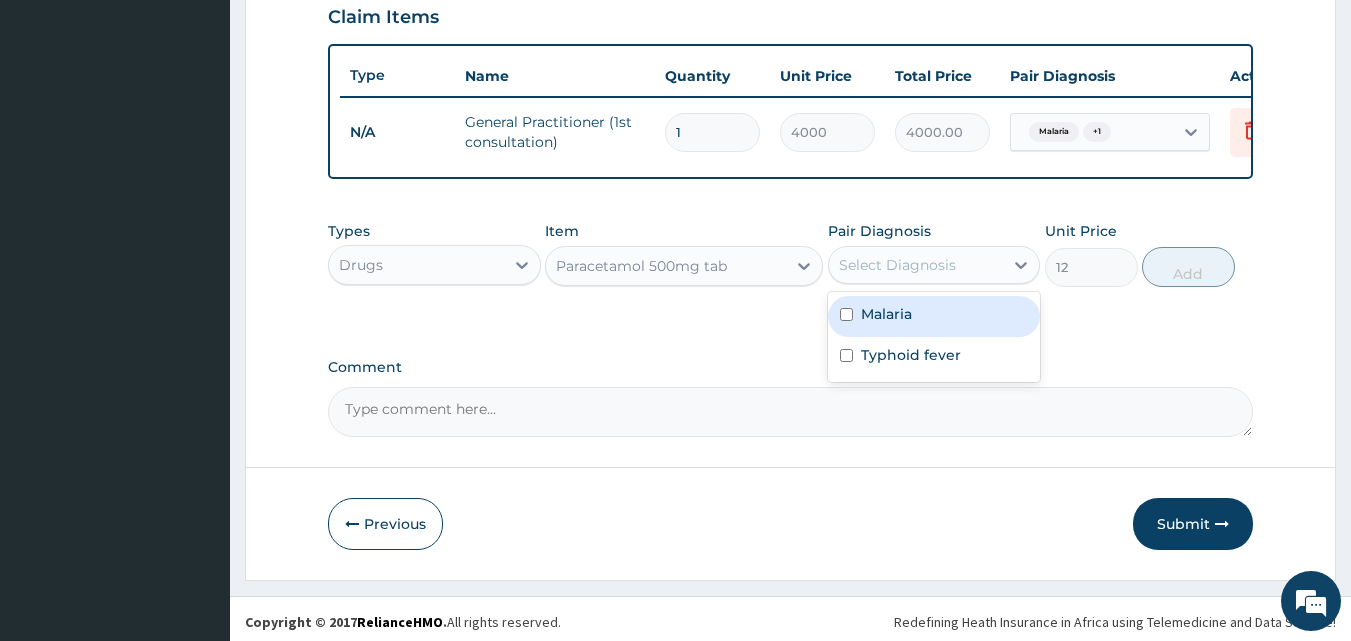 click on "Malaria" at bounding box center (934, 316) 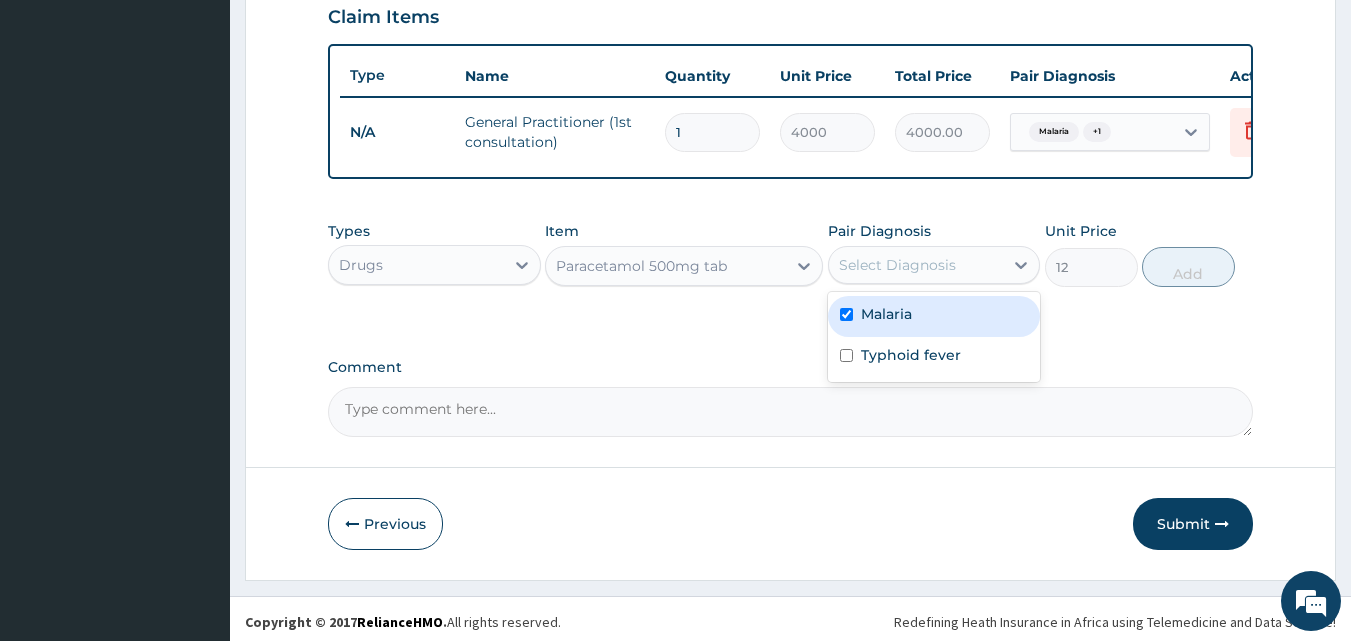 checkbox on "true" 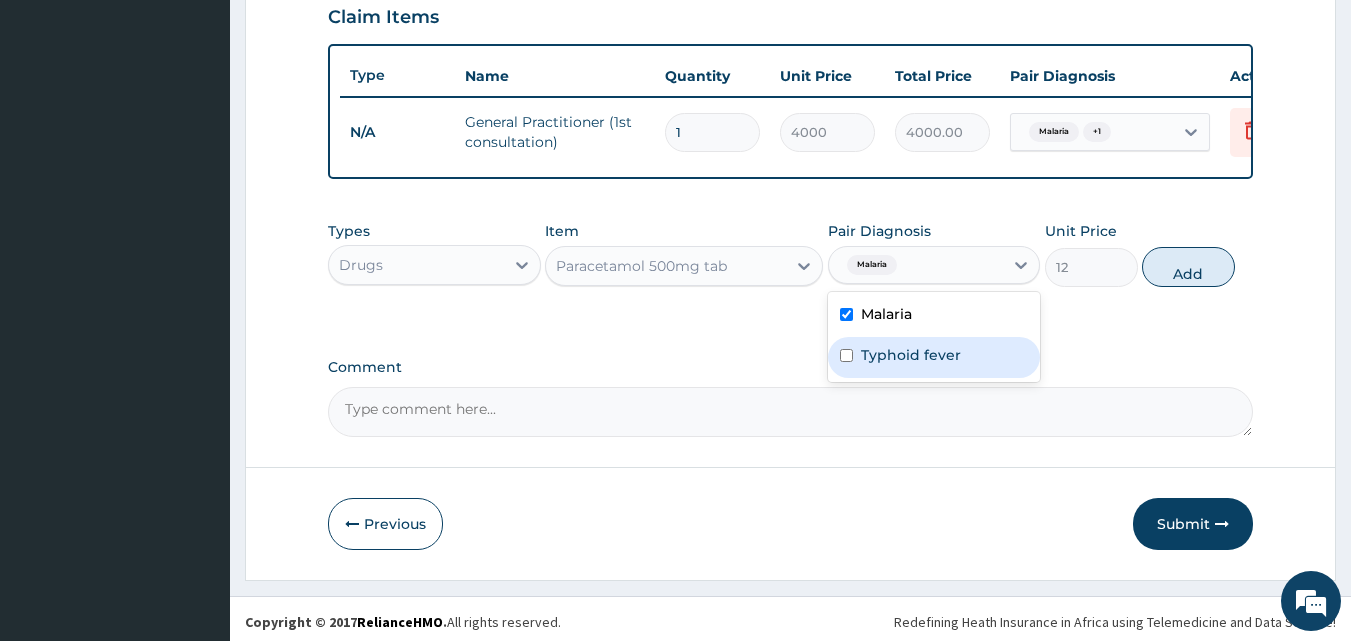 click on "Typhoid fever" at bounding box center (934, 357) 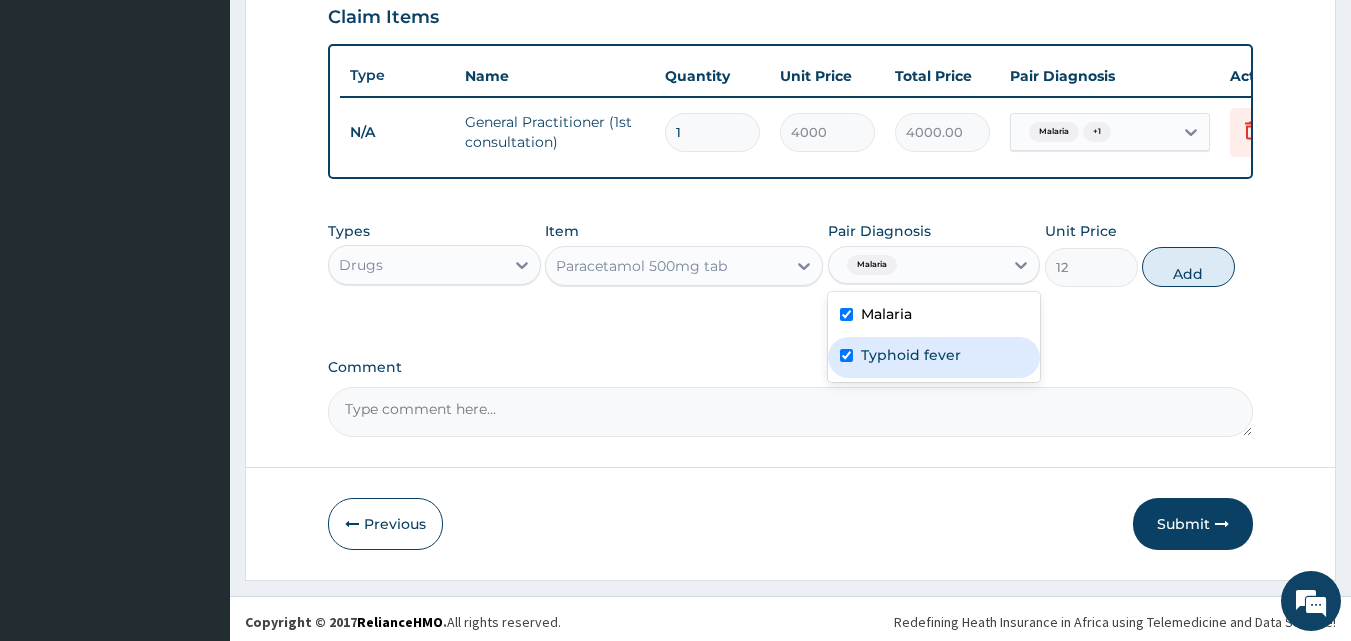 checkbox on "true" 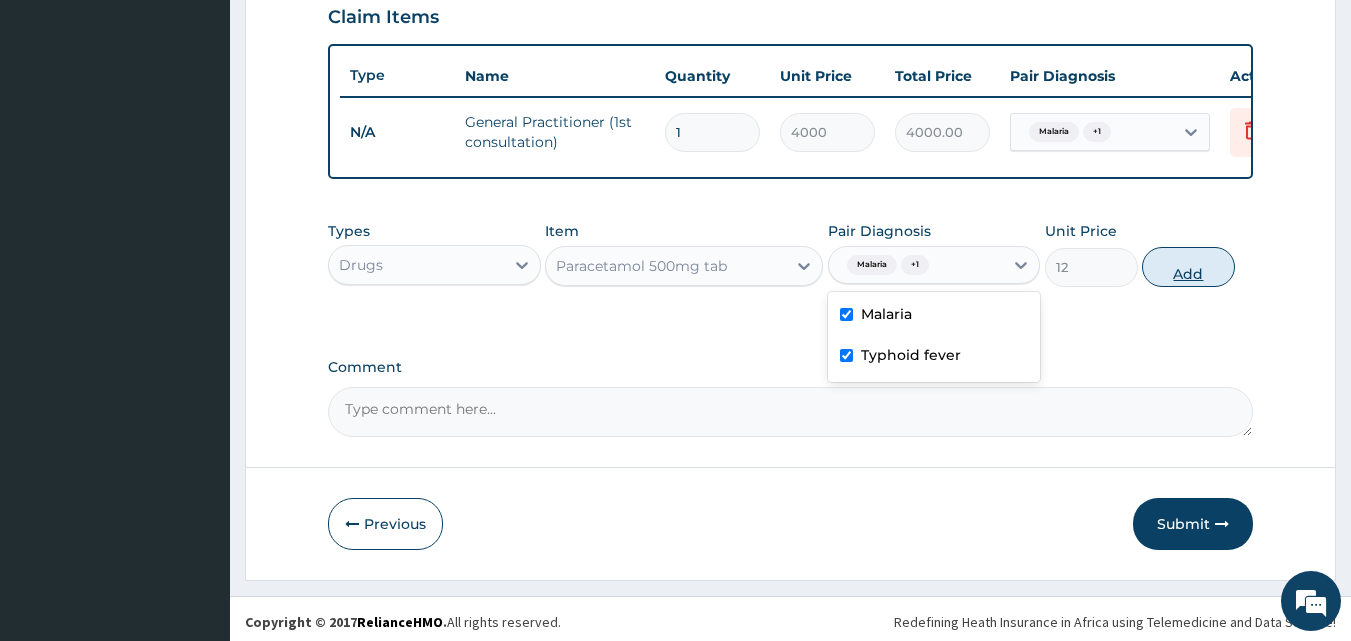 click on "Add" at bounding box center (1188, 267) 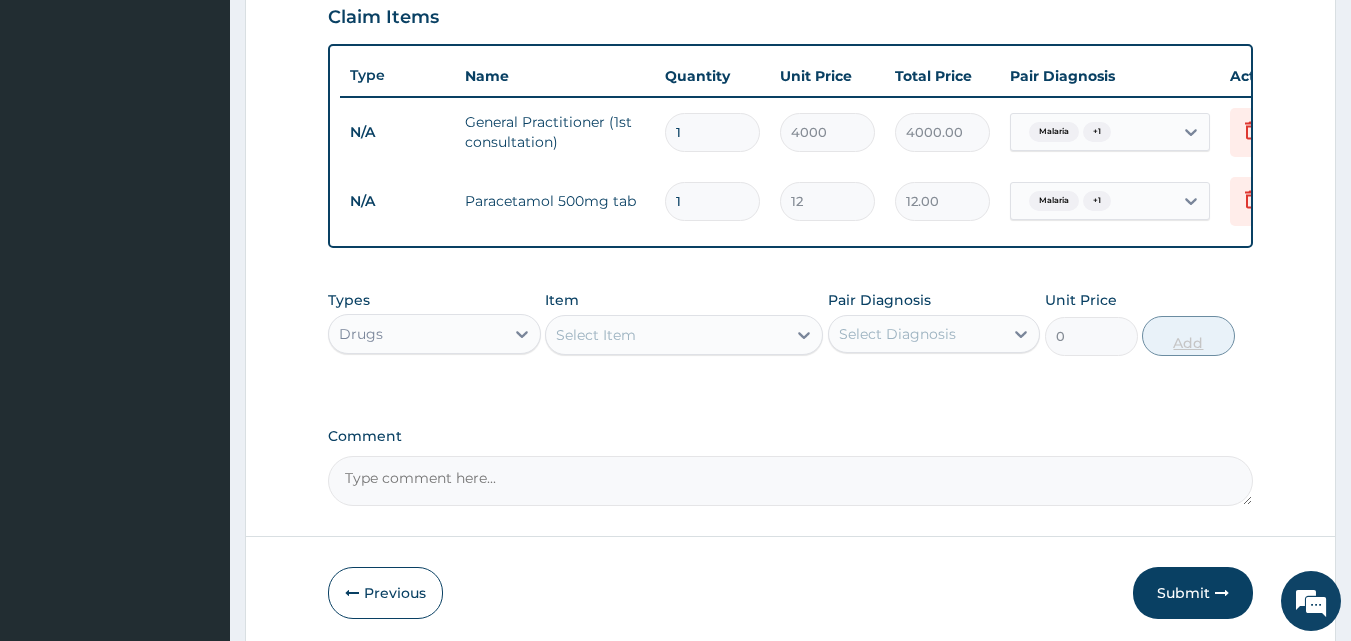 type on "18" 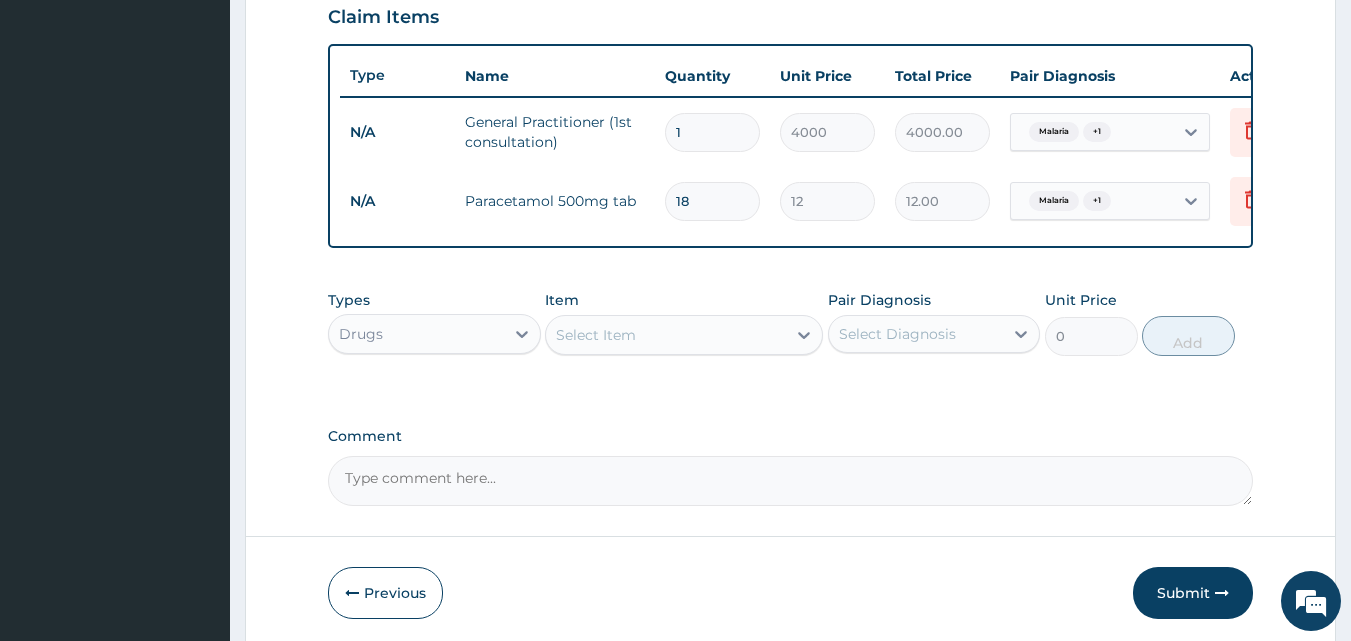 type on "216.00" 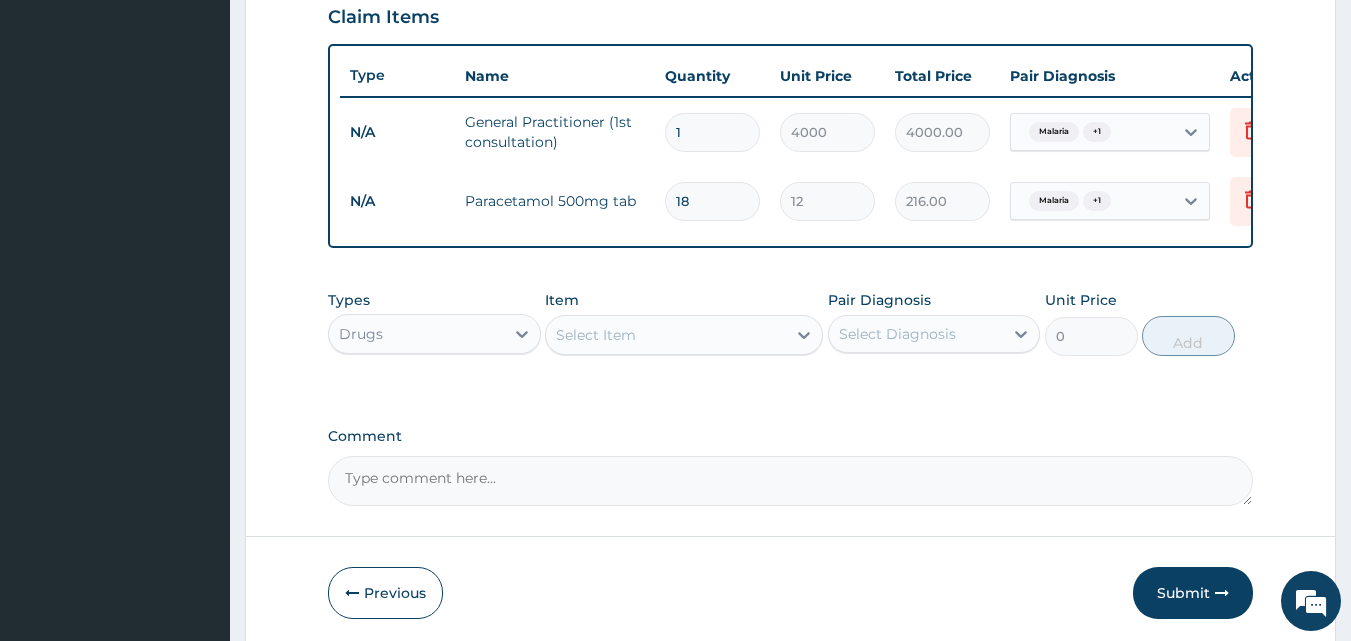 type on "18" 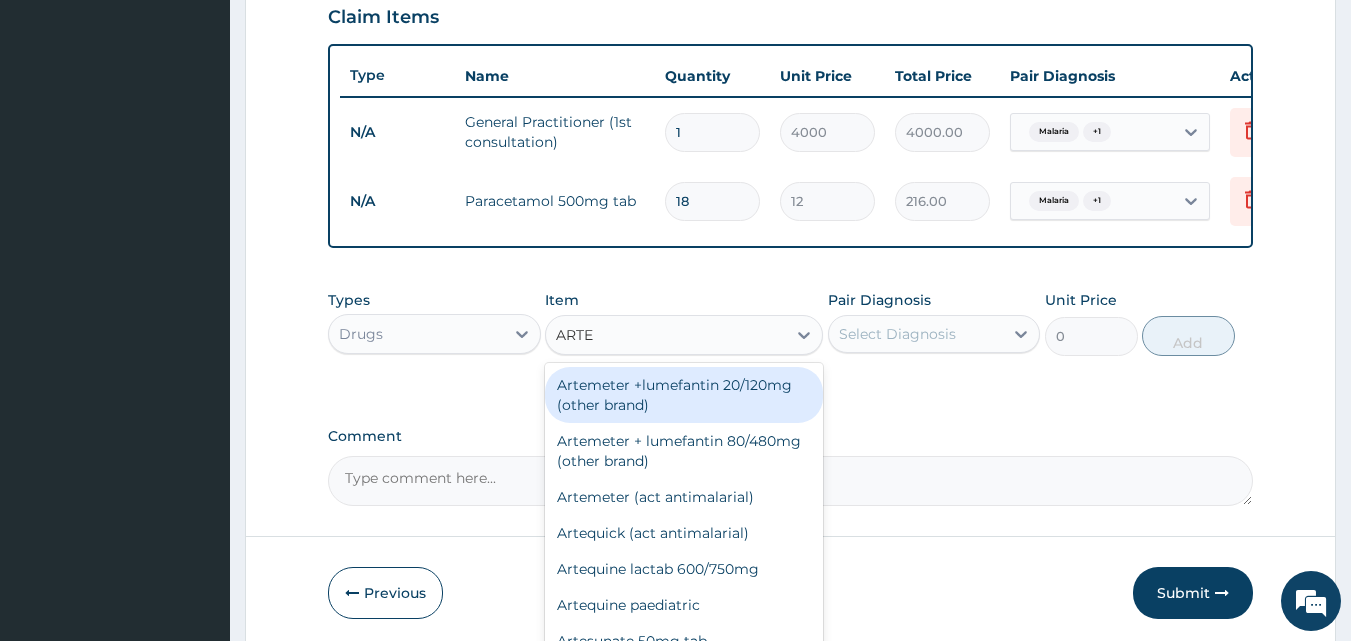 type on "ARTEQ" 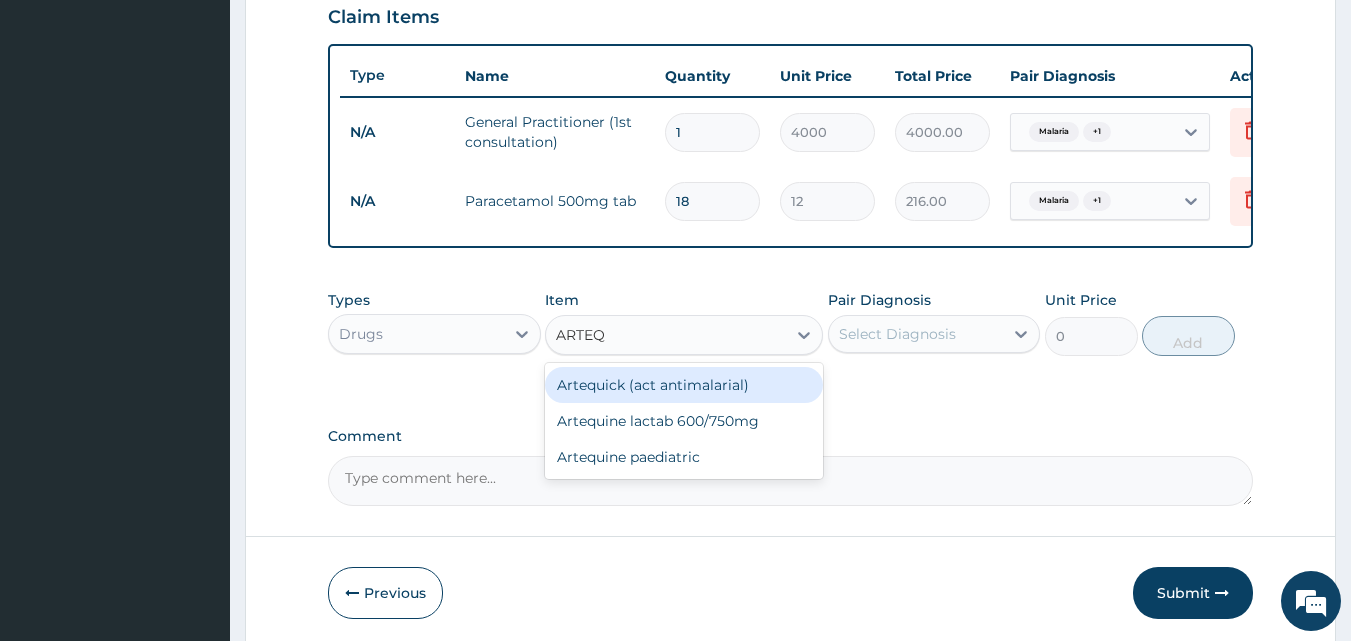 click on "Artequick (act antimalarial)" at bounding box center [684, 385] 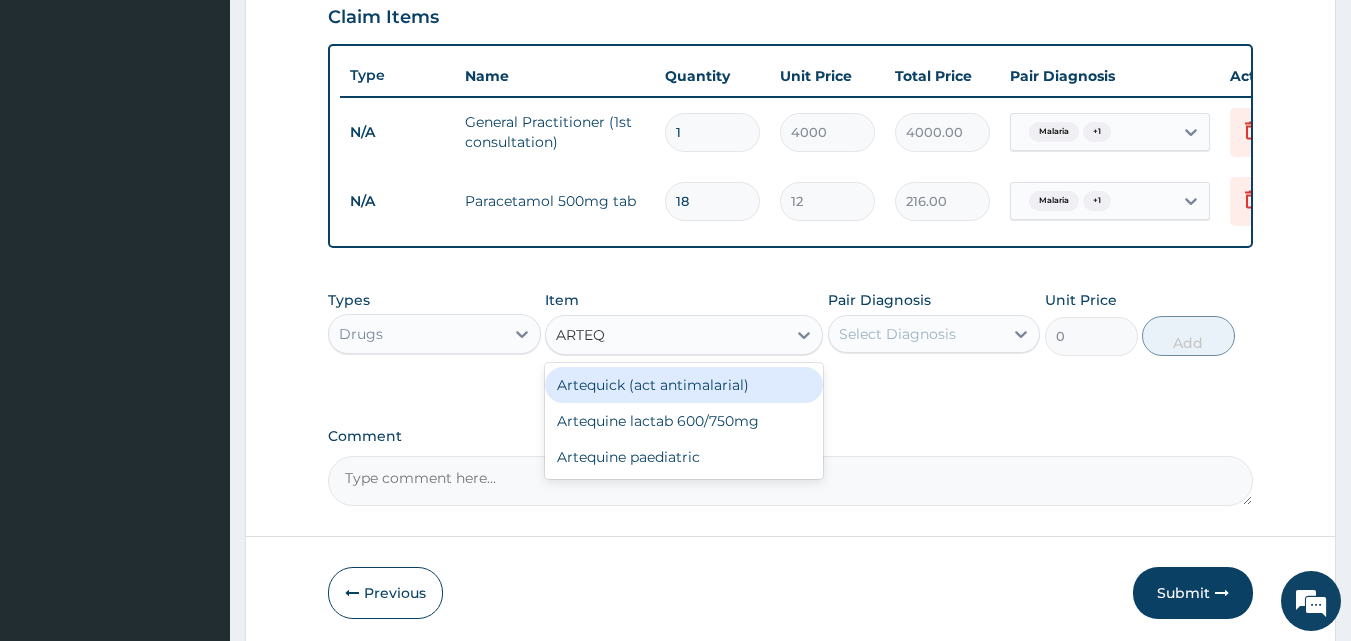 type 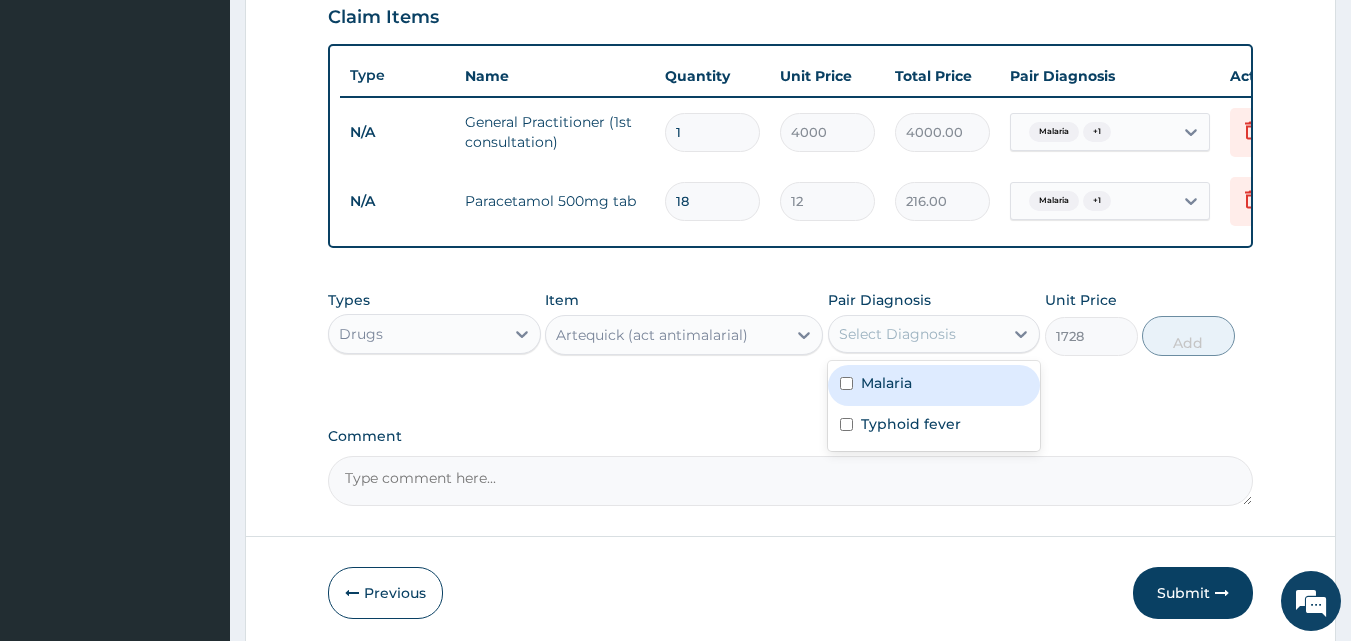 click on "Select Diagnosis" at bounding box center [916, 334] 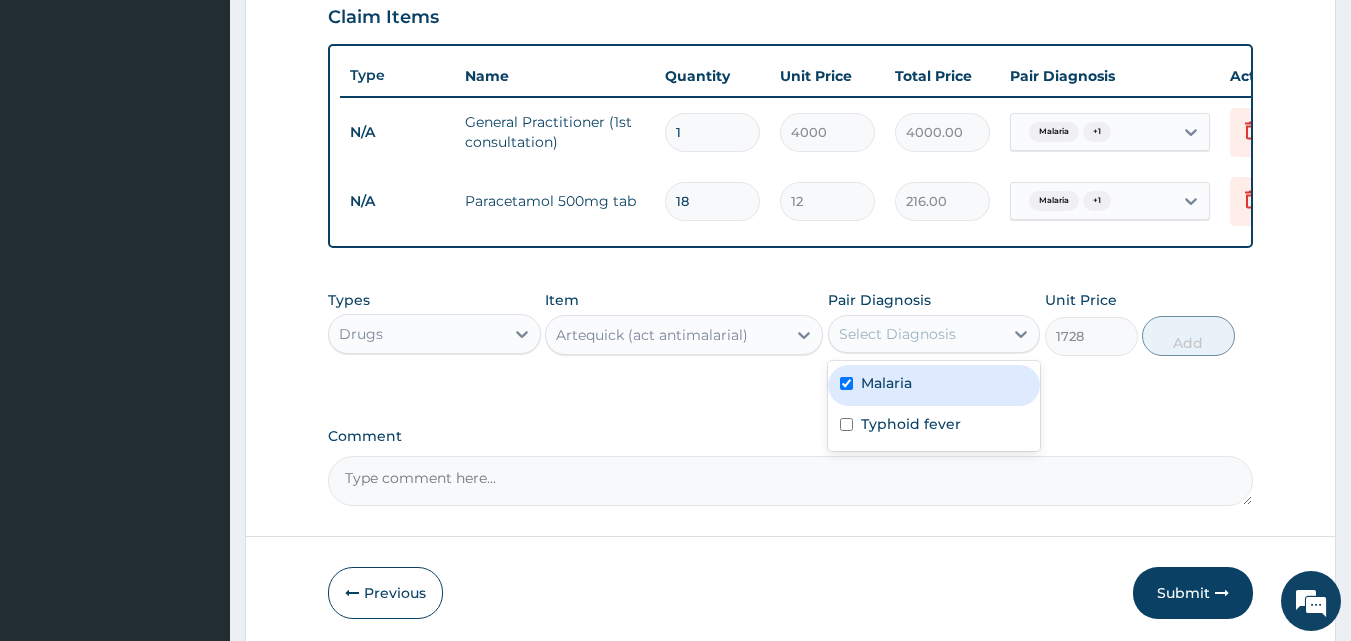 checkbox on "true" 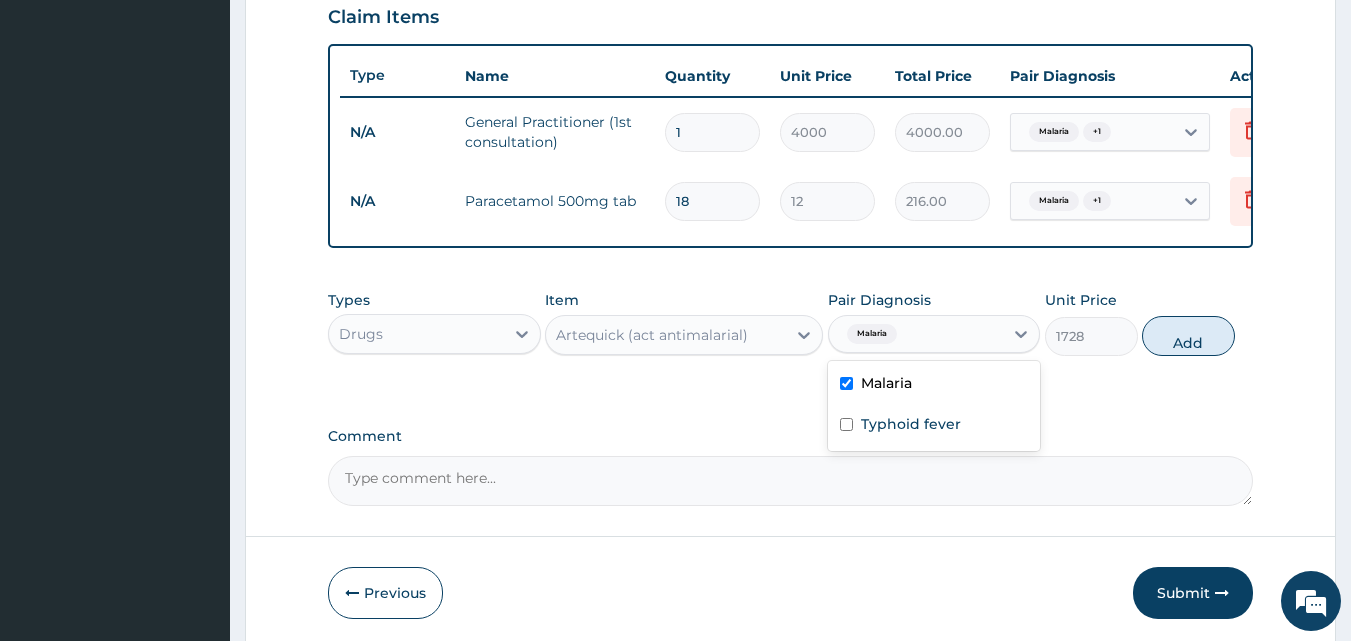 drag, startPoint x: 1196, startPoint y: 360, endPoint x: 675, endPoint y: 383, distance: 521.50745 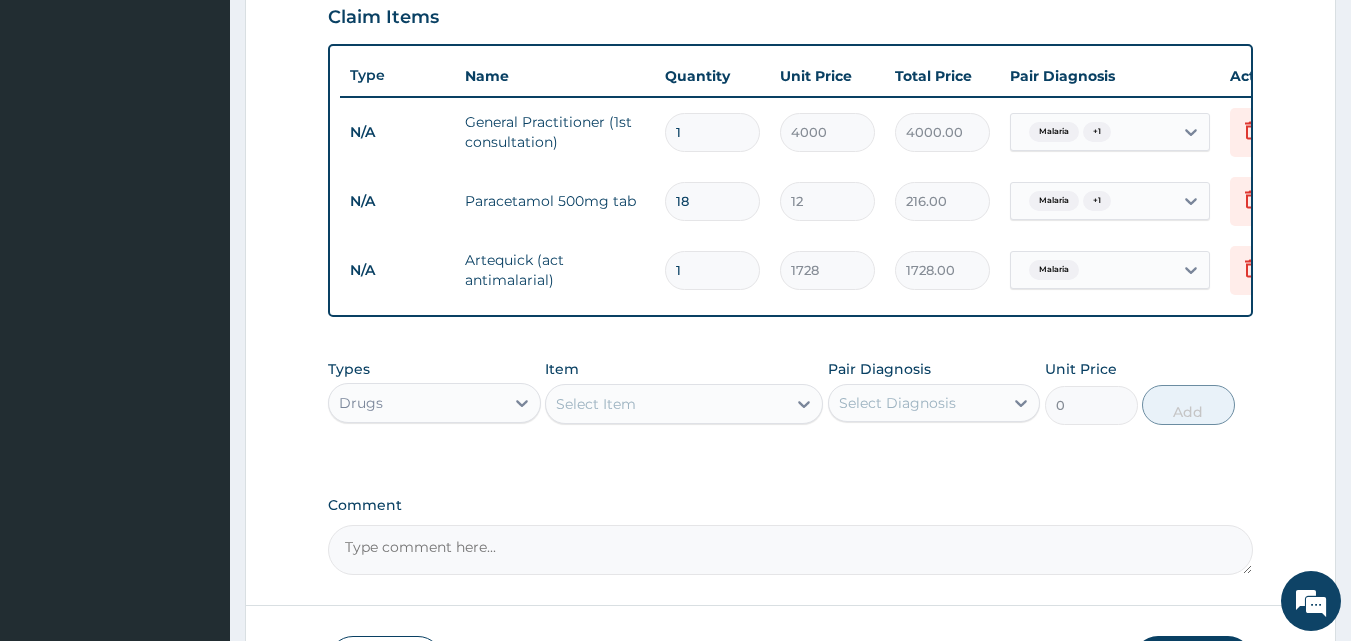 click on "Select Item" at bounding box center [596, 404] 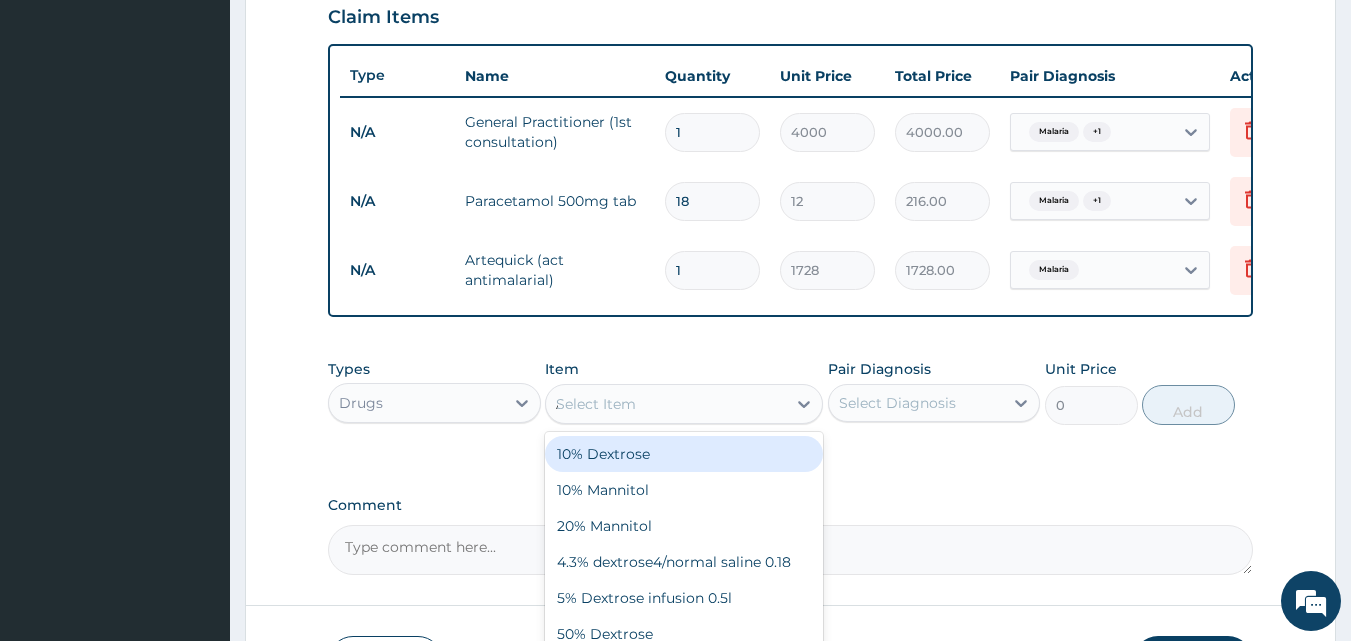 type on "AMOX" 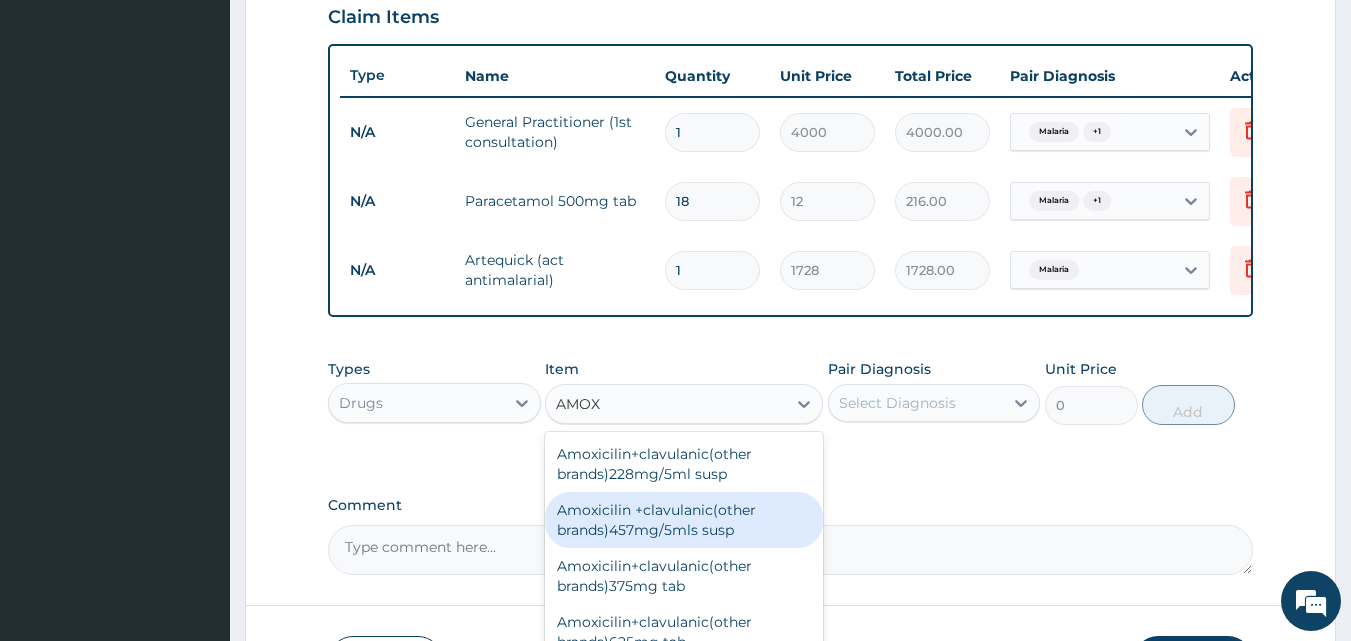 scroll, scrollTop: 800, scrollLeft: 0, axis: vertical 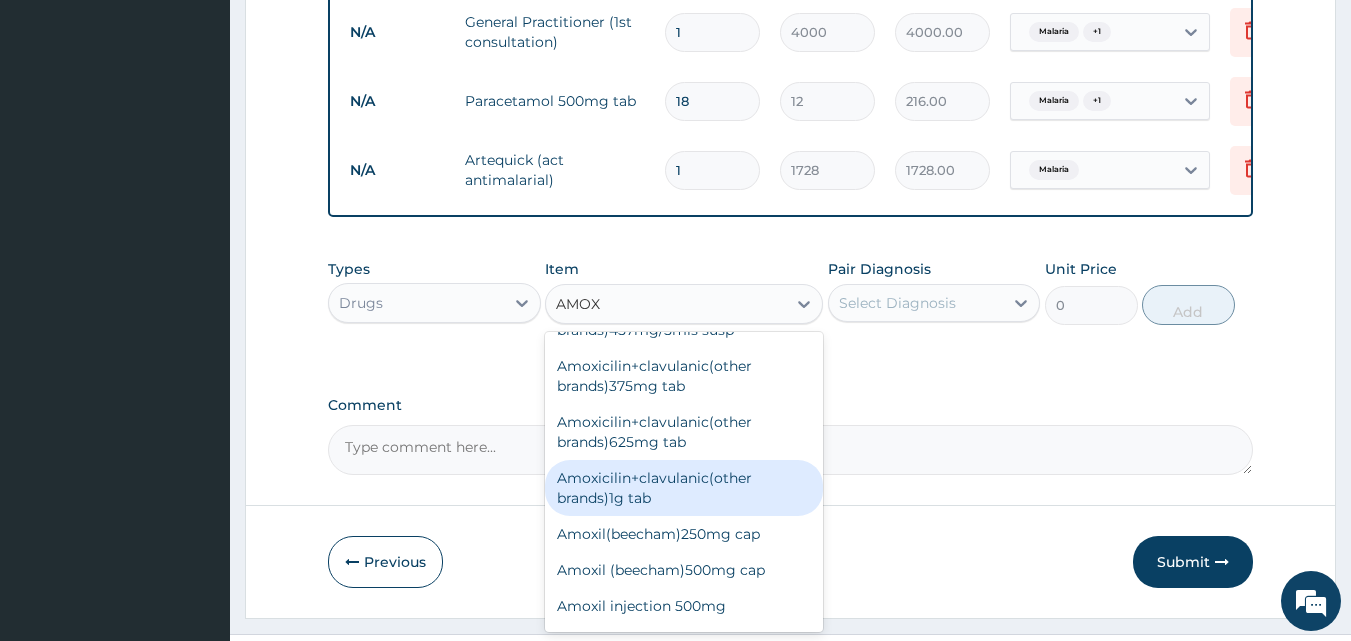 click on "Amoxicilin+clavulanic(other brands)1g tab" at bounding box center (684, 488) 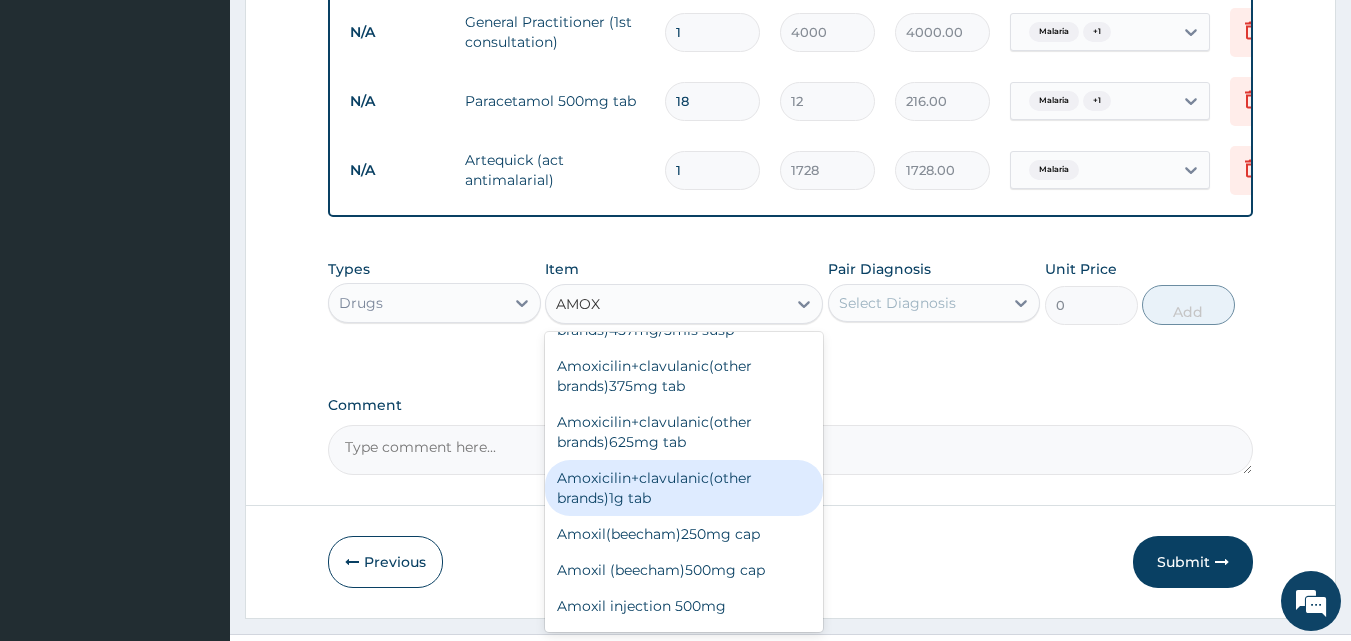 type 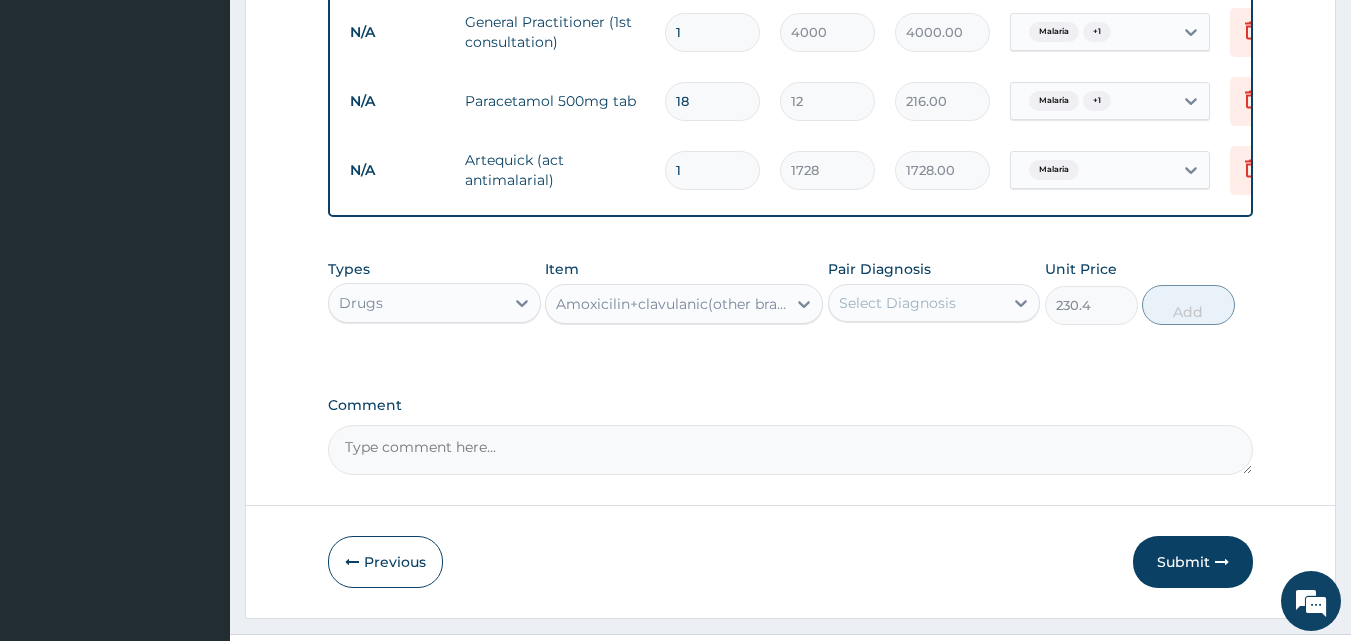click on "Select Diagnosis" at bounding box center [897, 303] 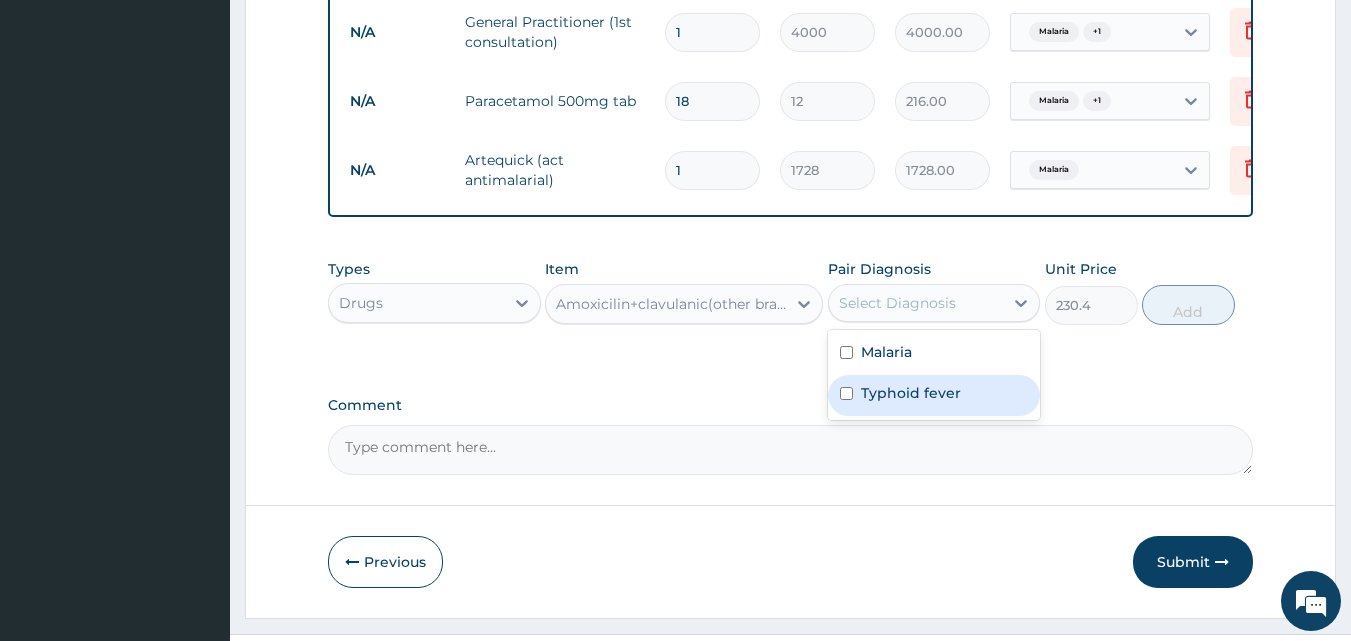 click on "Typhoid fever" at bounding box center [911, 393] 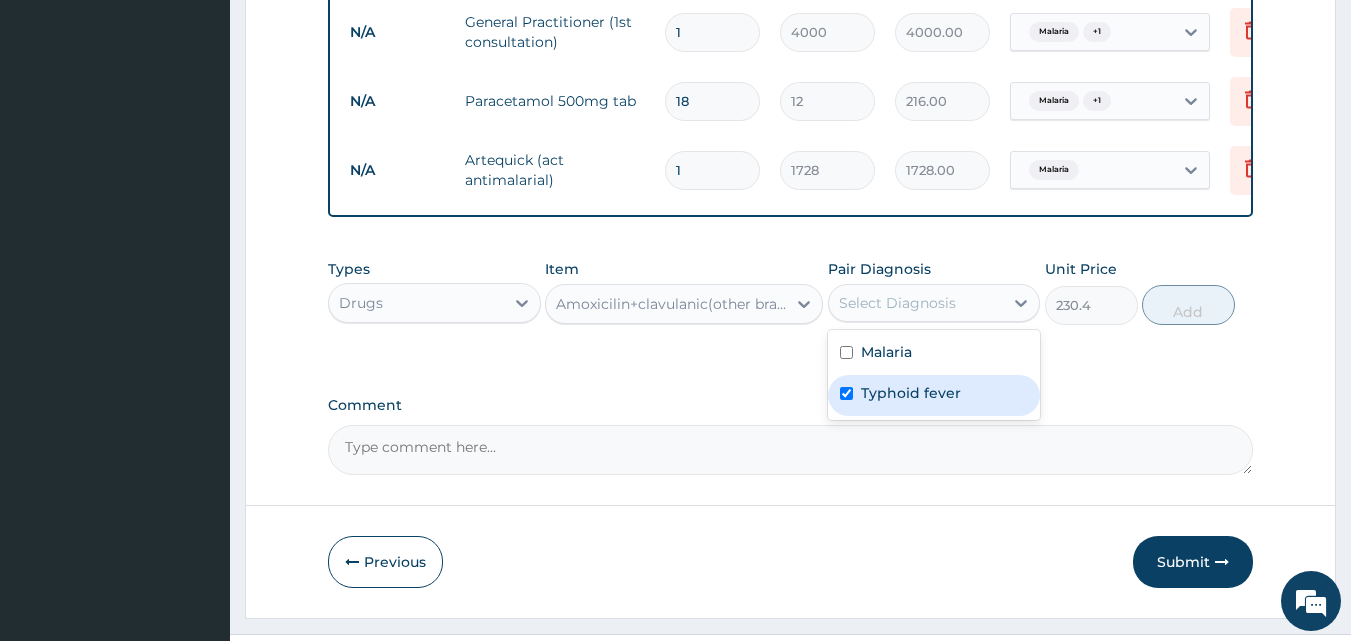 checkbox on "true" 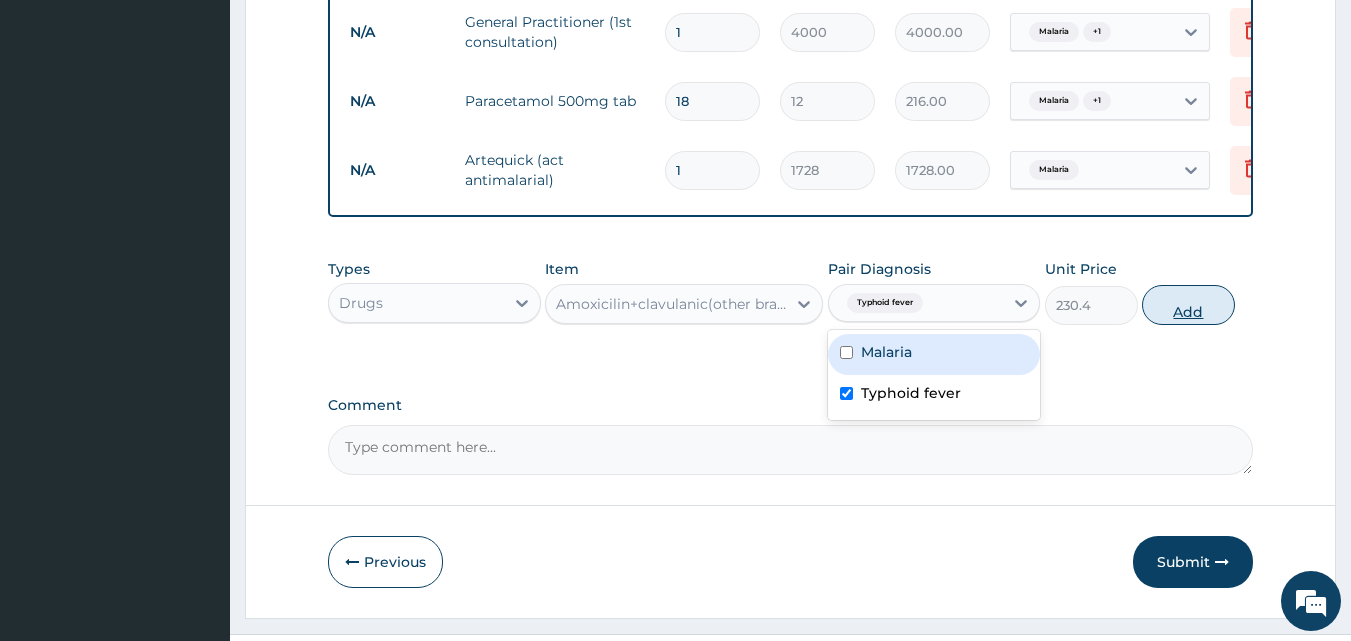 click on "Add" at bounding box center (1188, 305) 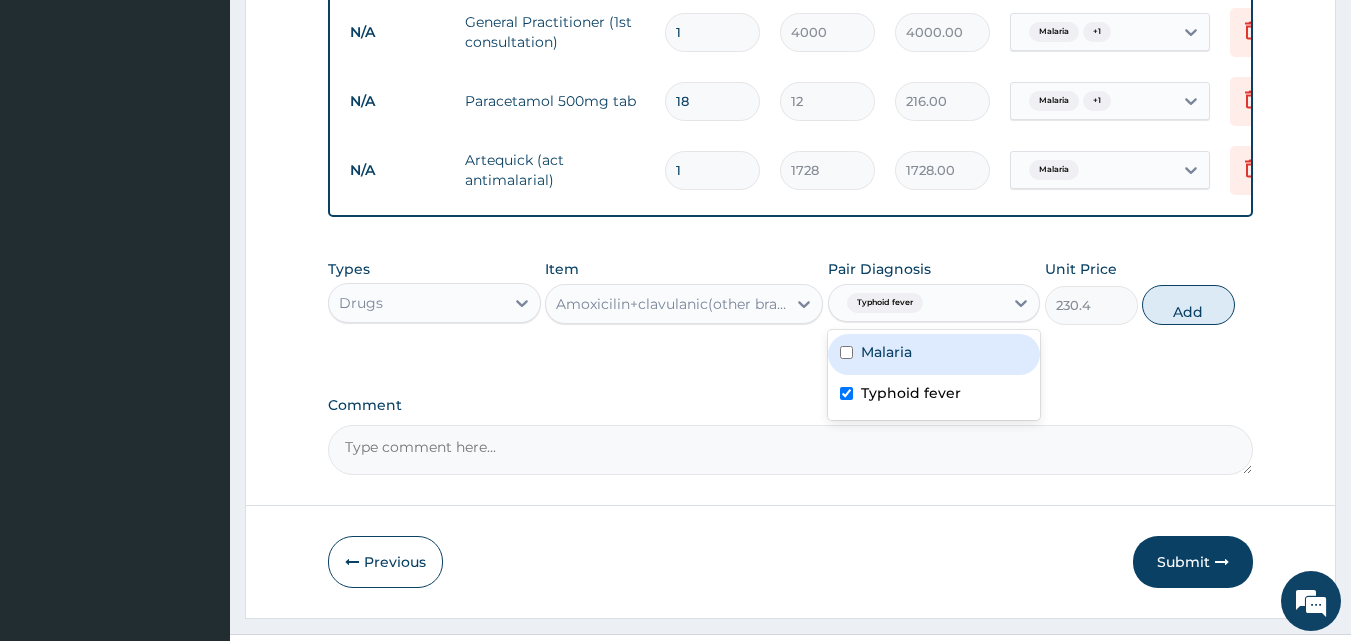 type on "0" 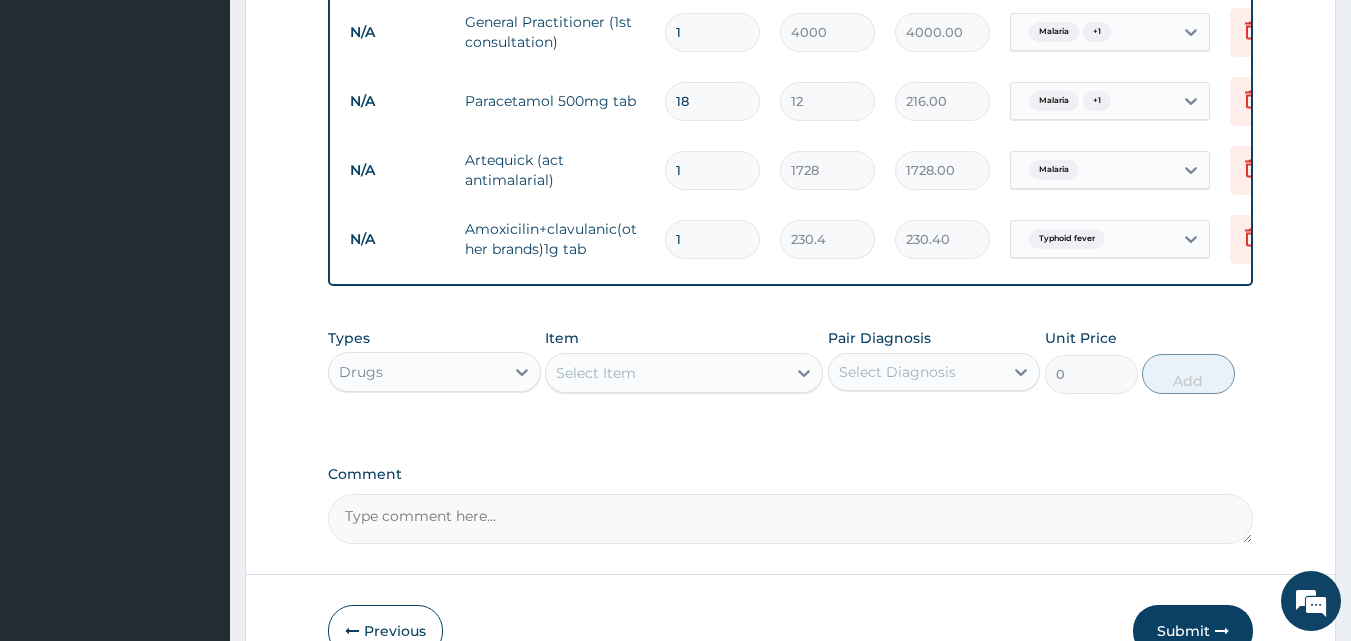 type on "14" 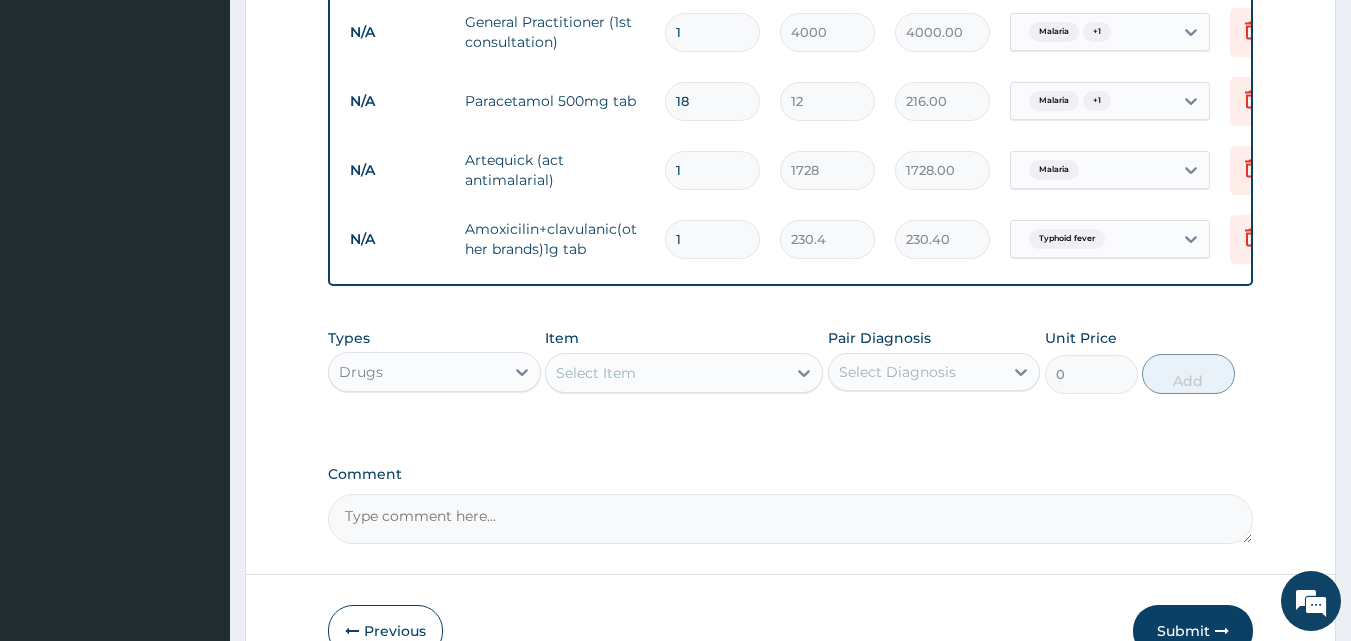type on "3225.60" 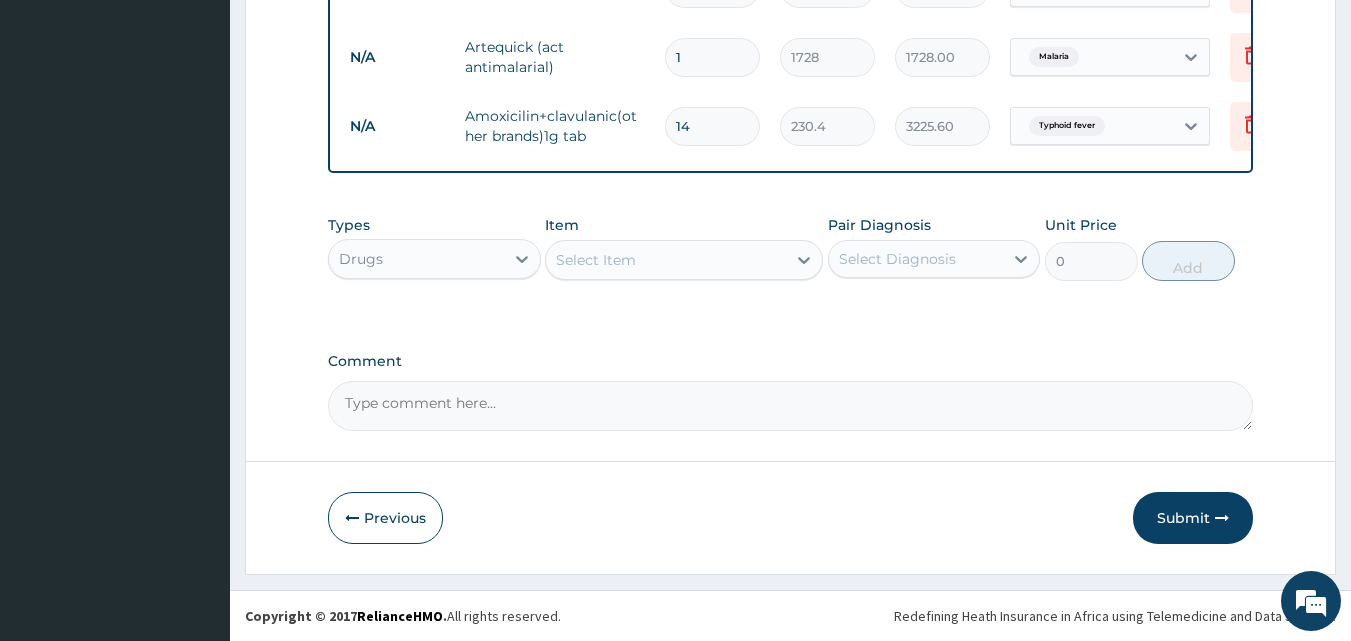 scroll, scrollTop: 928, scrollLeft: 0, axis: vertical 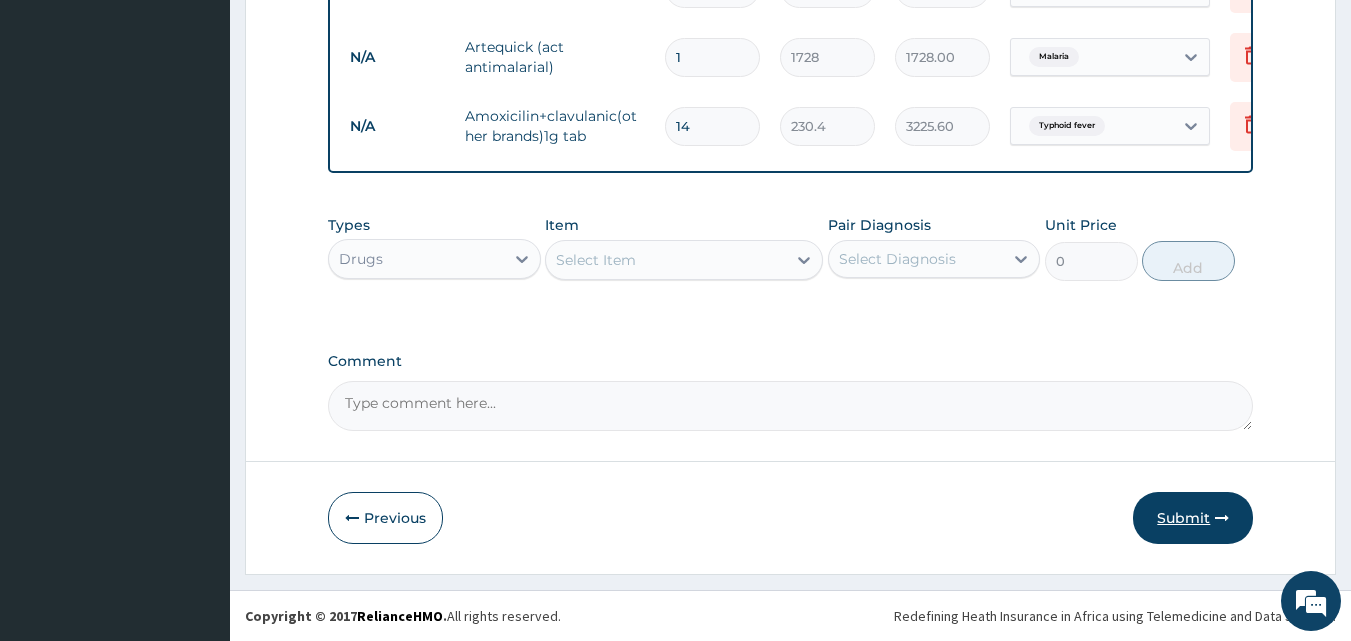 type on "14" 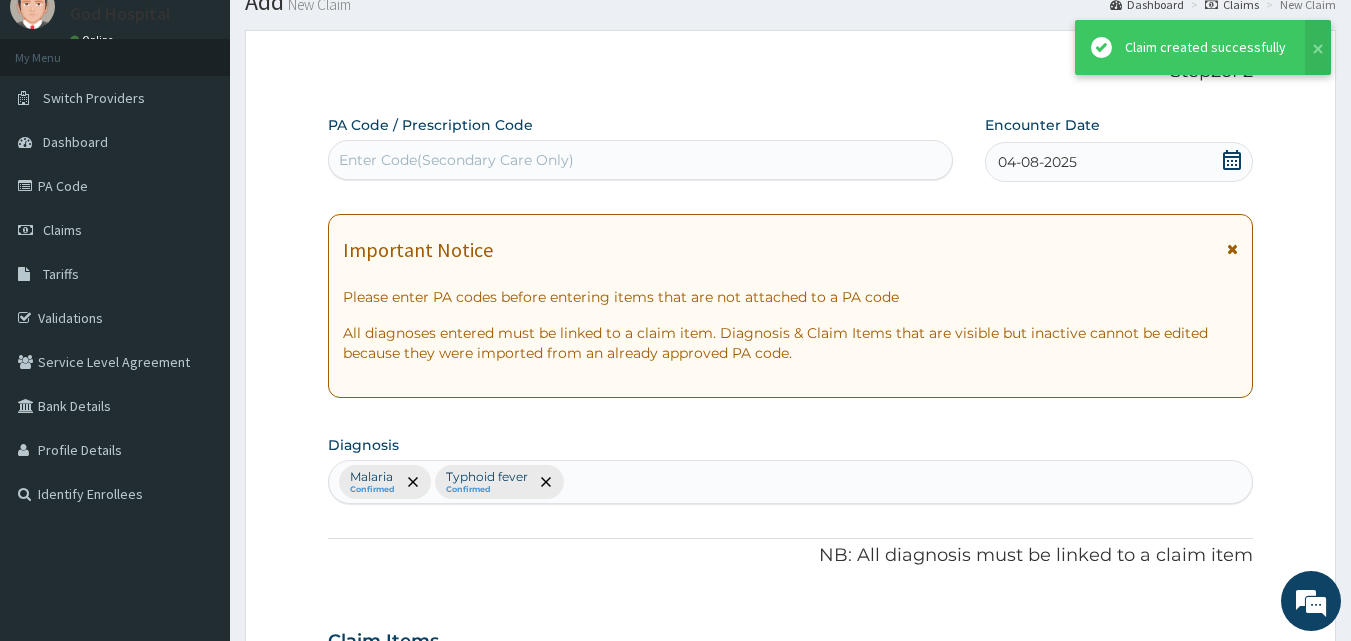scroll, scrollTop: 928, scrollLeft: 0, axis: vertical 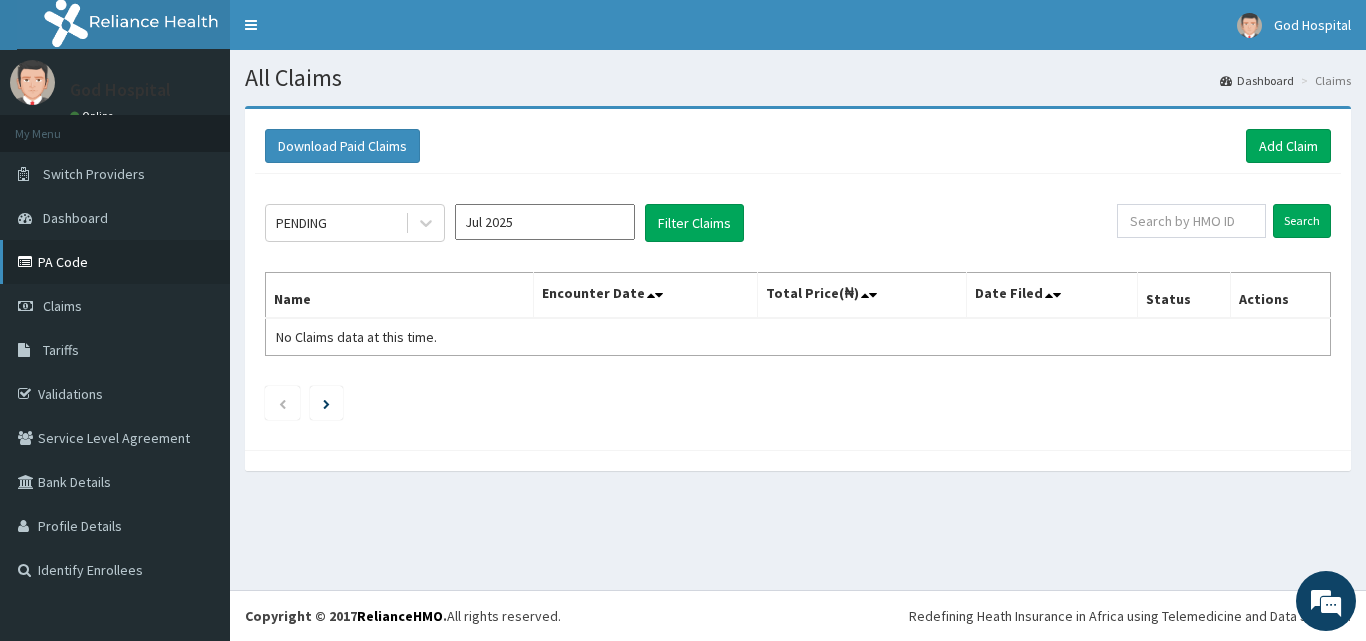 click on "PA Code" at bounding box center [115, 262] 